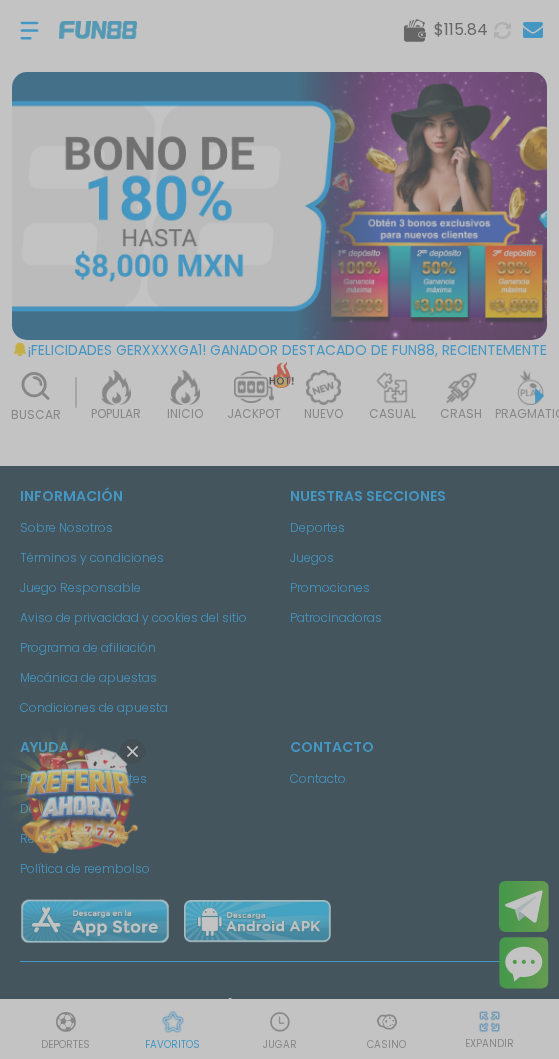 scroll, scrollTop: 0, scrollLeft: 0, axis: both 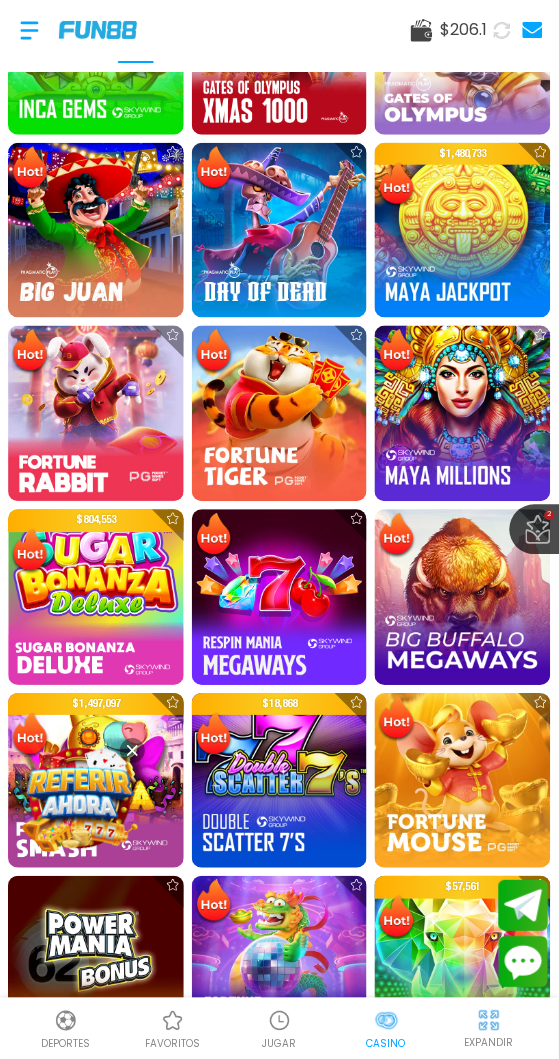 click at bounding box center (96, 414) 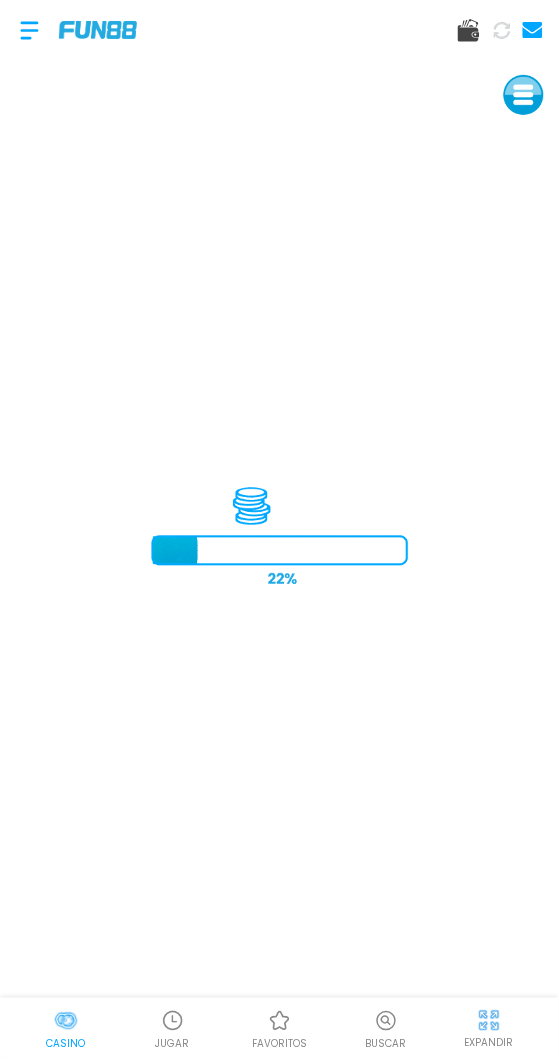 scroll, scrollTop: 0, scrollLeft: 0, axis: both 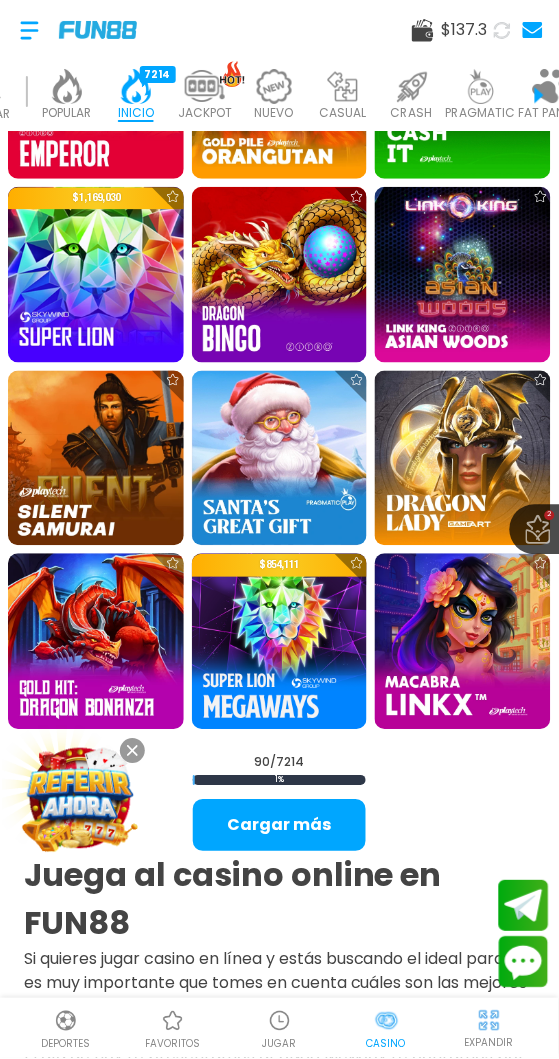 click on "Cargar más" at bounding box center (279, 826) 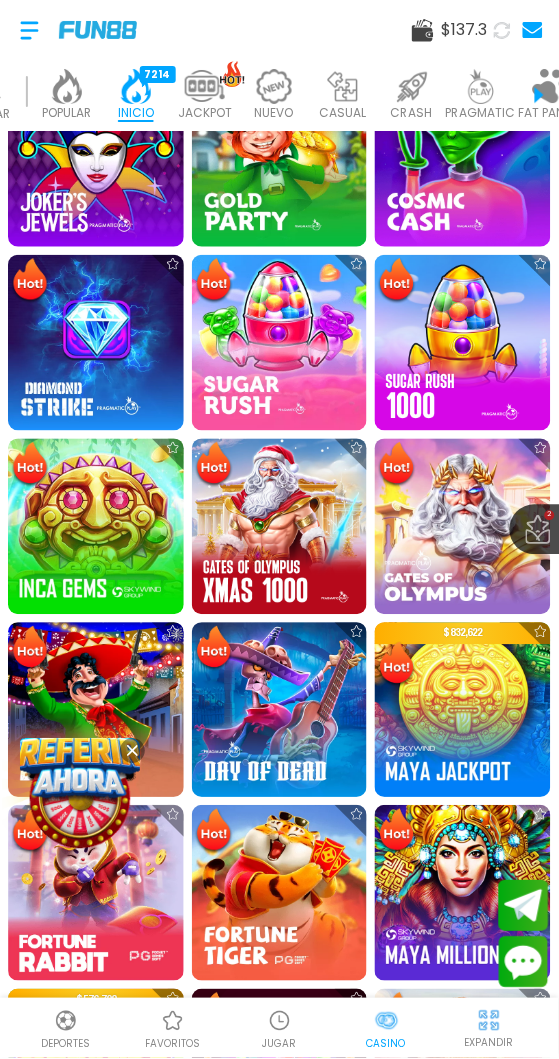 scroll, scrollTop: 522, scrollLeft: 0, axis: vertical 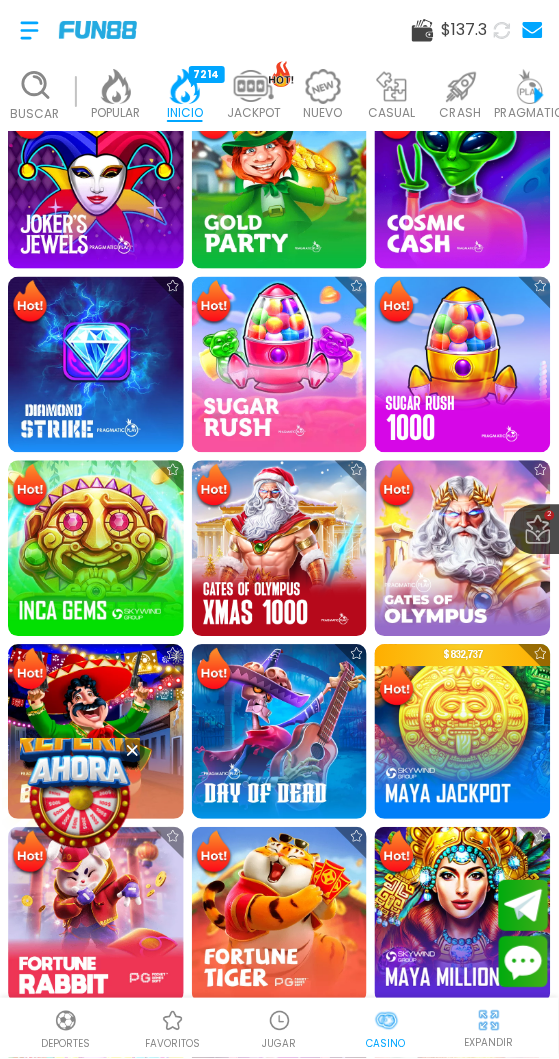 click 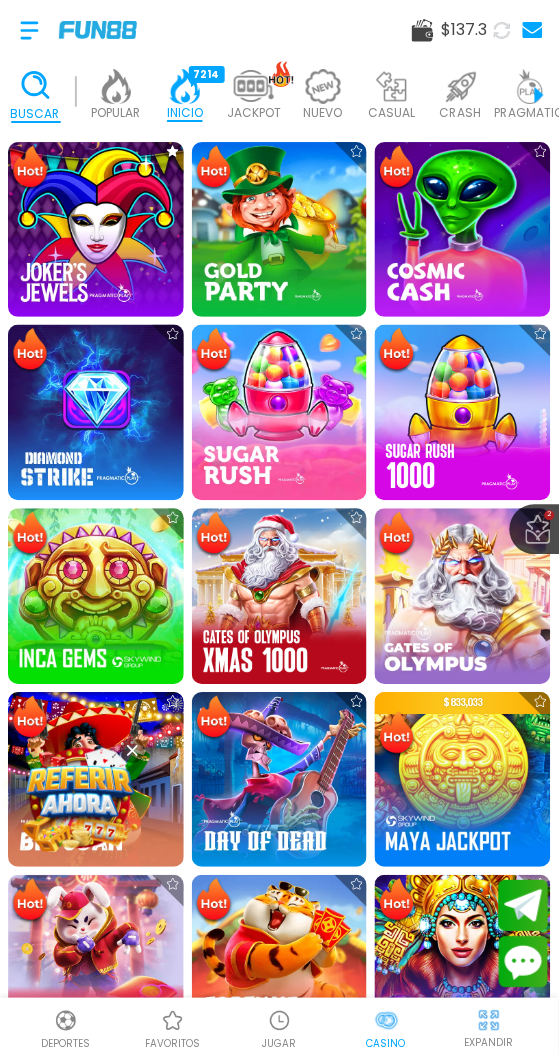 click 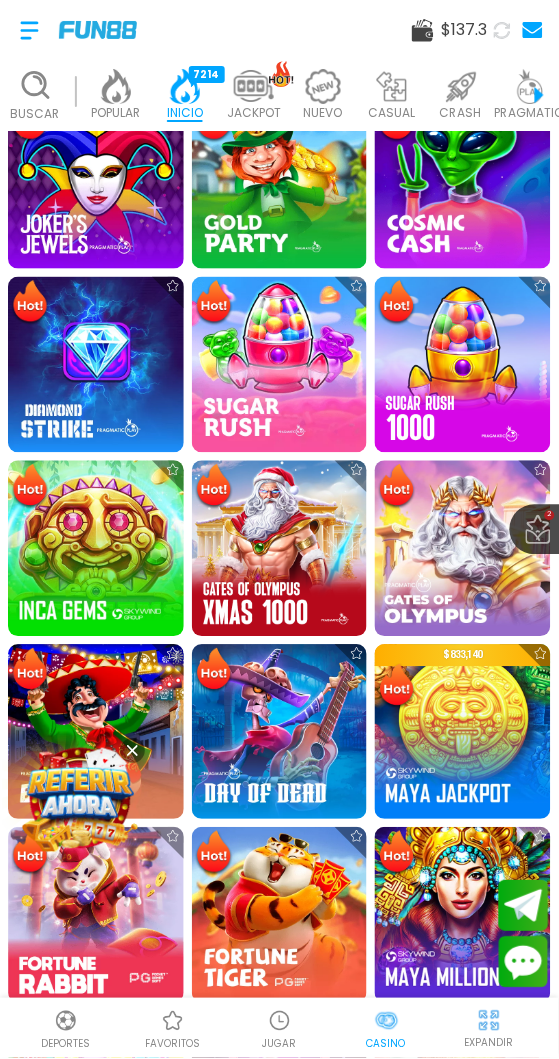 click 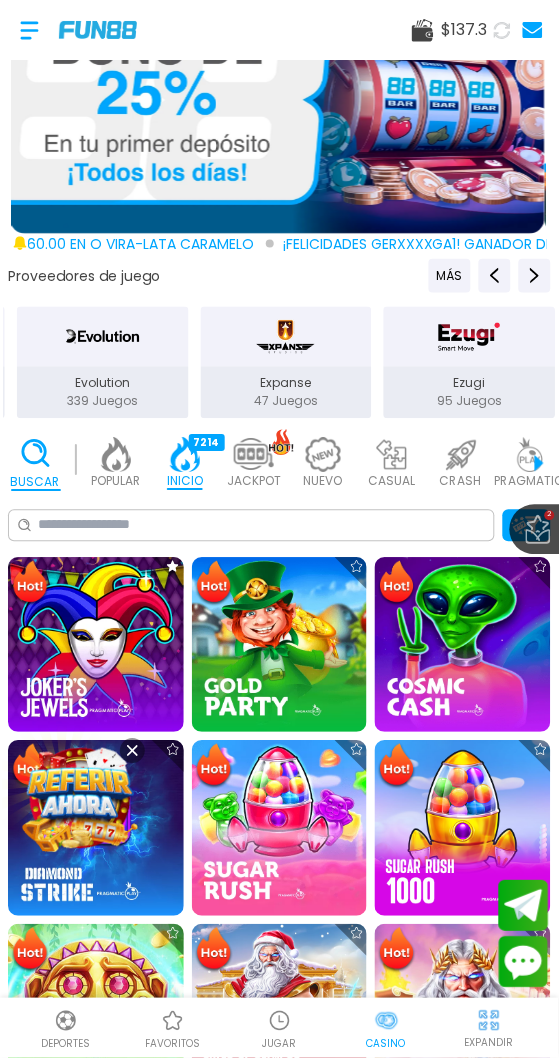 scroll, scrollTop: 0, scrollLeft: 0, axis: both 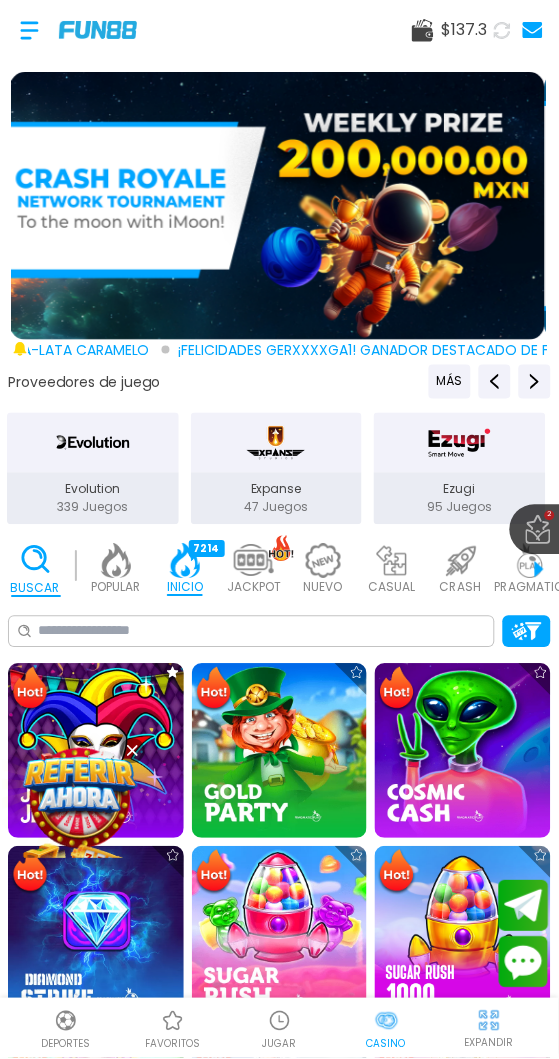 click 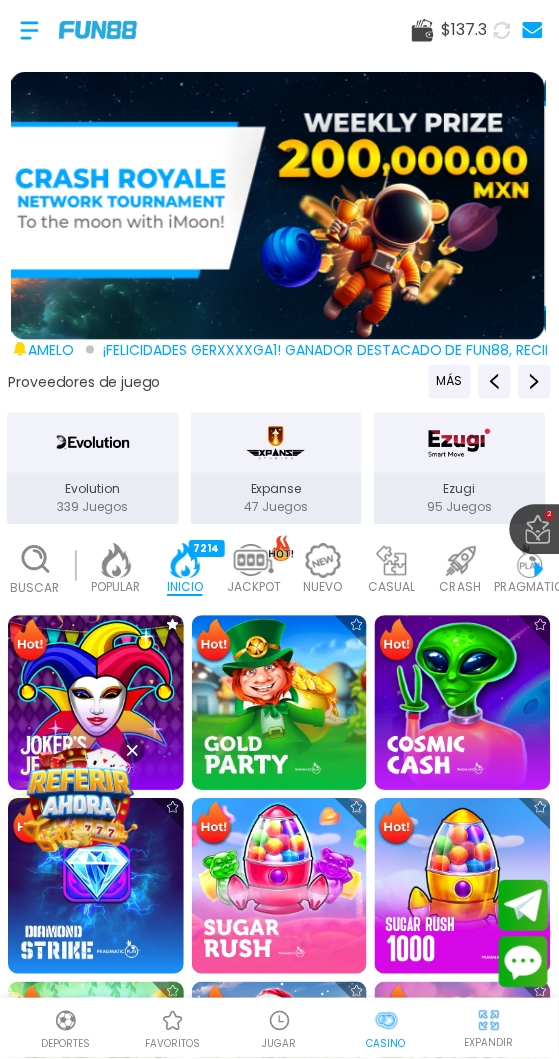 click 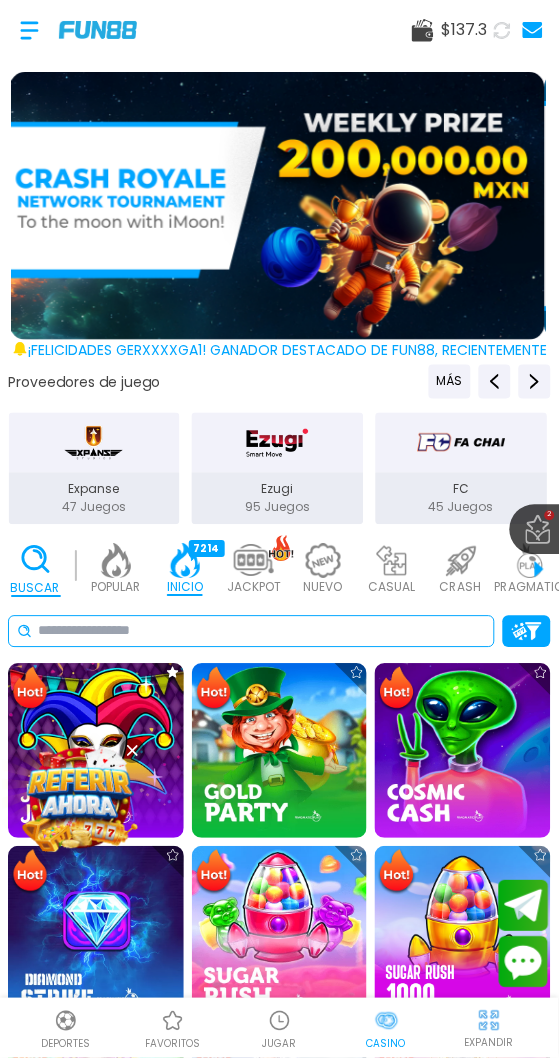 click at bounding box center (262, 631) 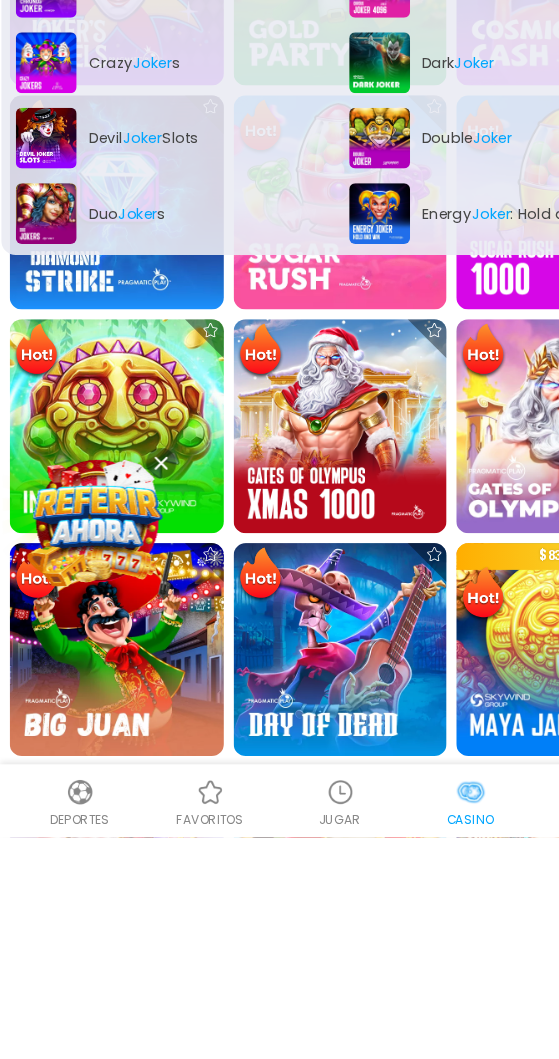 scroll, scrollTop: 0, scrollLeft: 0, axis: both 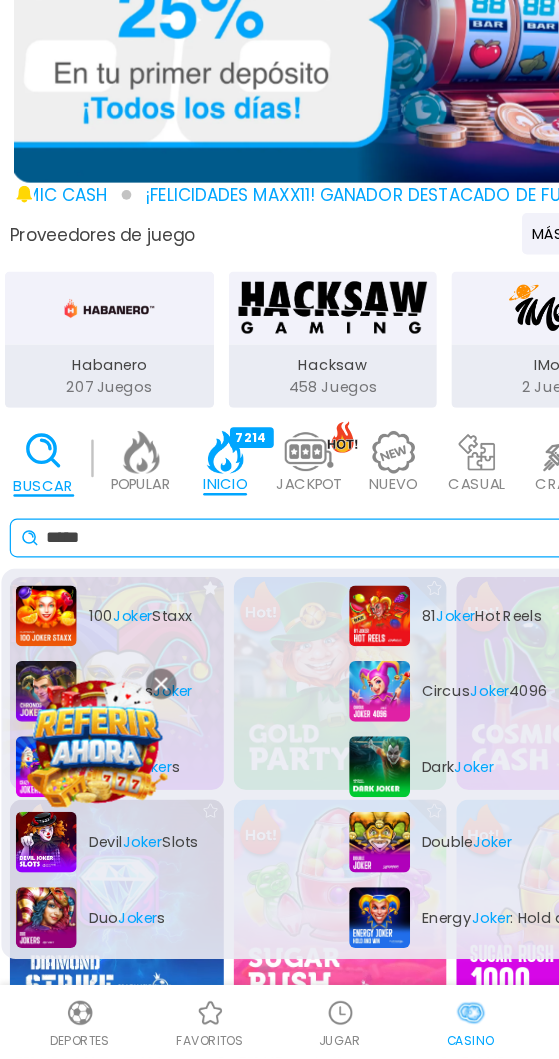type on "*****" 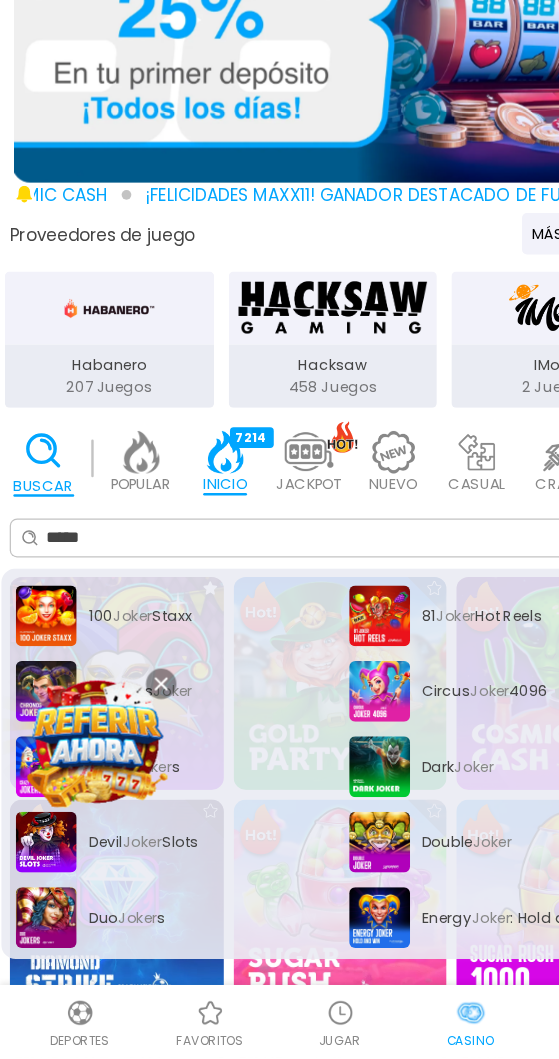 click on "JACKPOT" at bounding box center (254, 588) 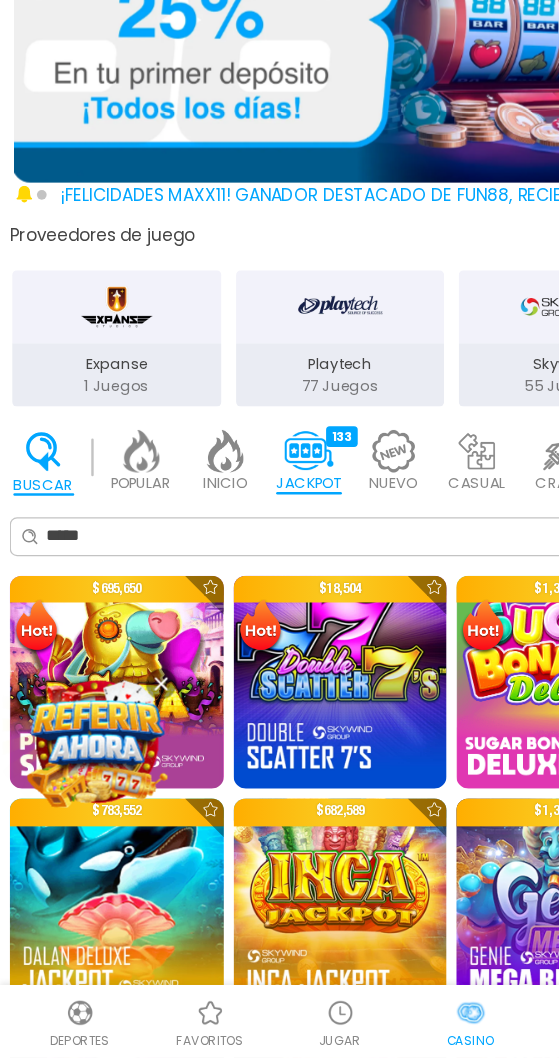 scroll, scrollTop: 0, scrollLeft: 99, axis: horizontal 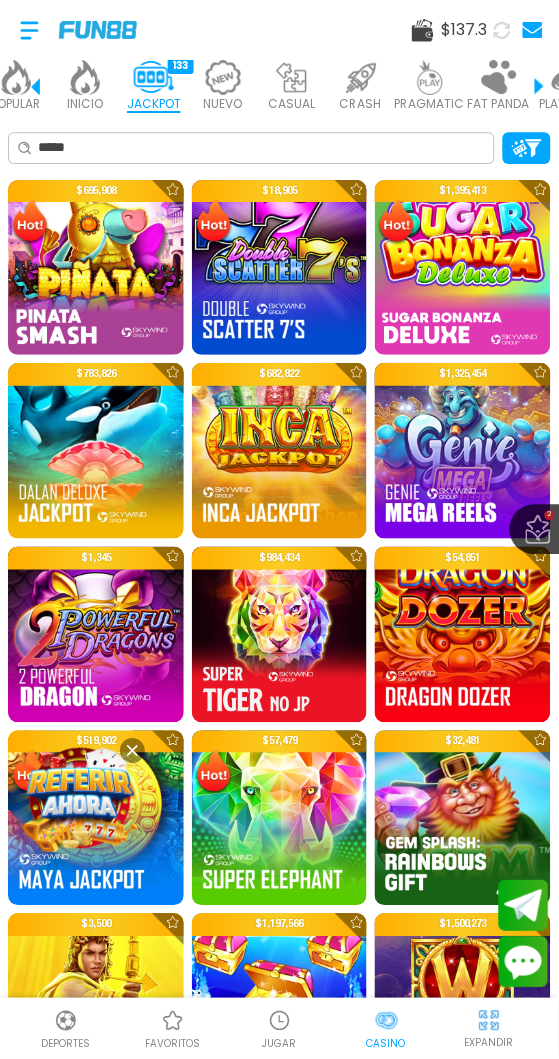click at bounding box center (96, 451) 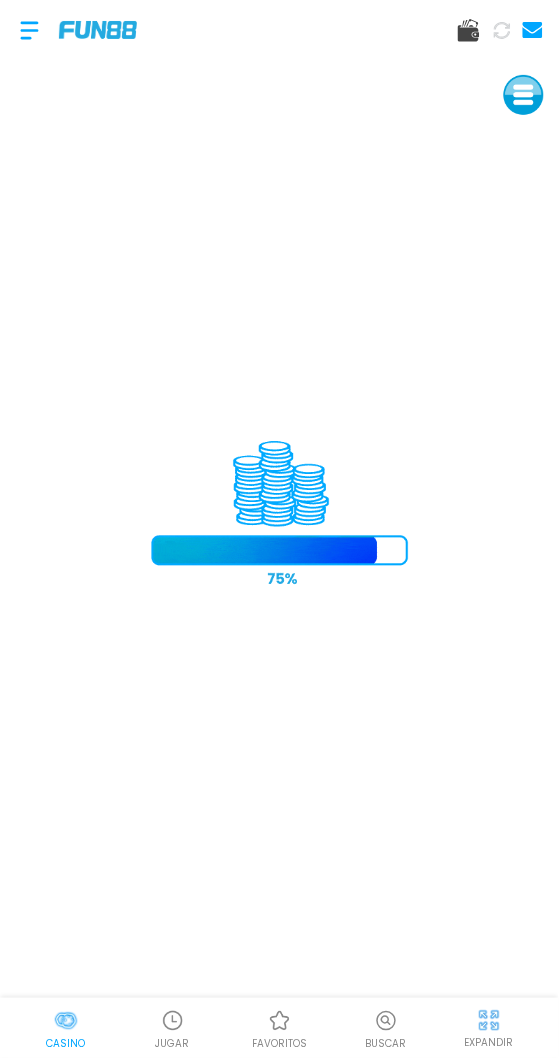 scroll, scrollTop: 0, scrollLeft: 0, axis: both 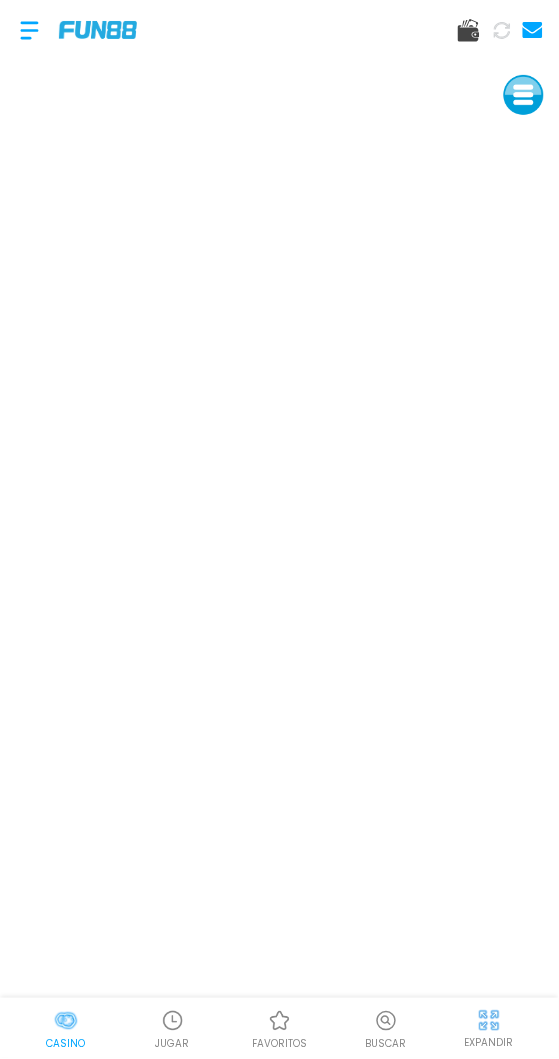 click on "EXPANDIR" at bounding box center (489, 1028) 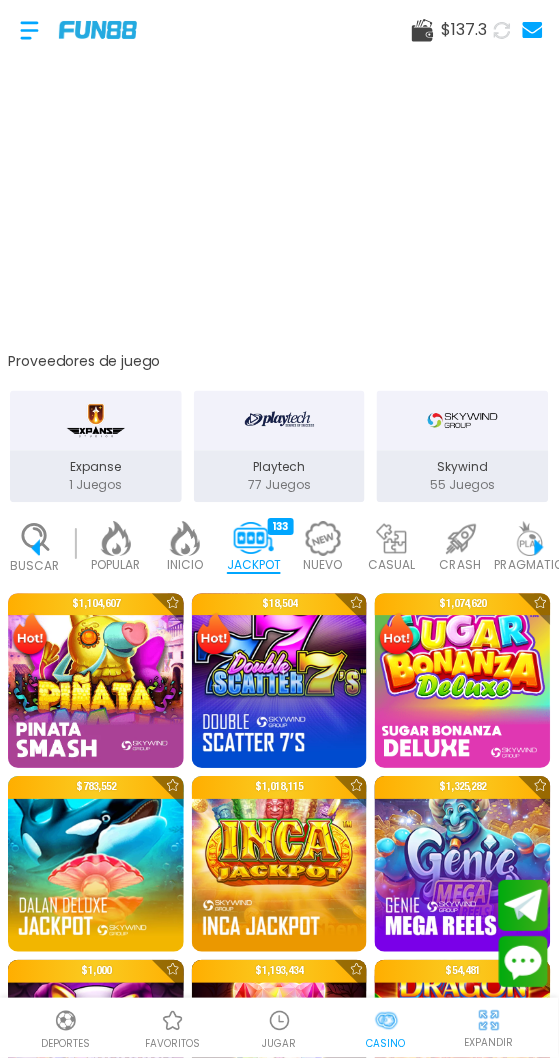 scroll, scrollTop: 0, scrollLeft: 99, axis: horizontal 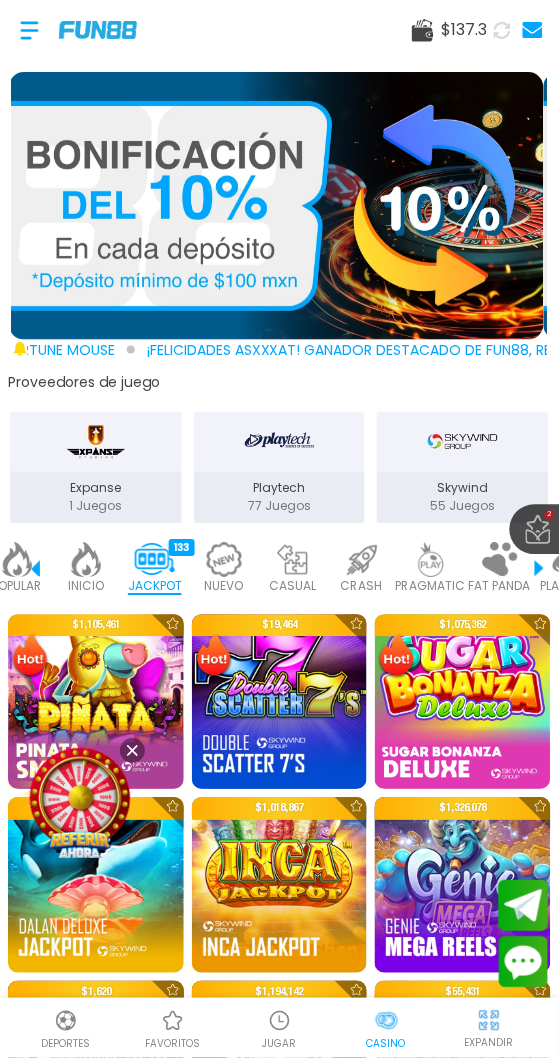 click on "CRASH" at bounding box center [362, 587] 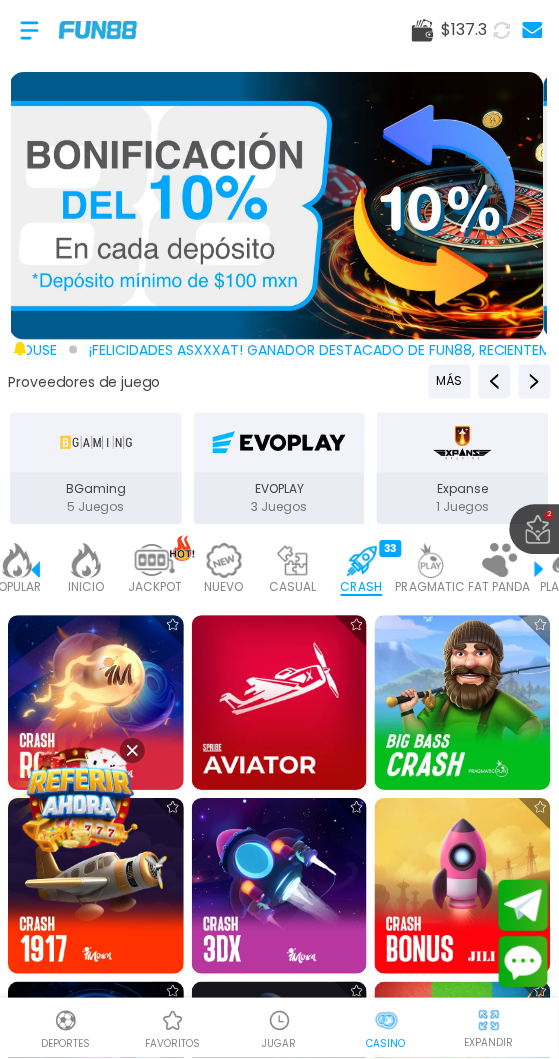 scroll, scrollTop: 0, scrollLeft: 249, axis: horizontal 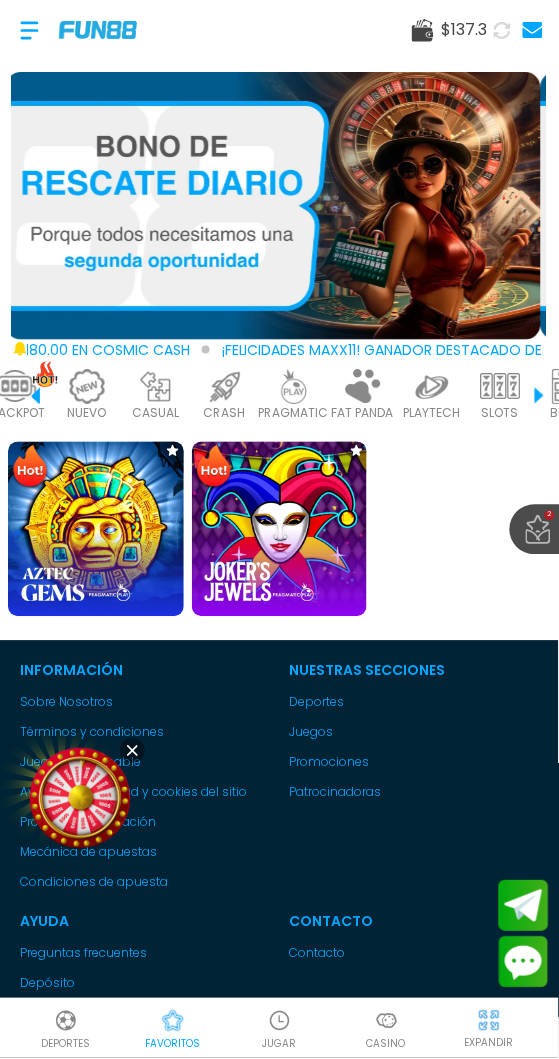 click on "SLOTS" at bounding box center [501, 414] 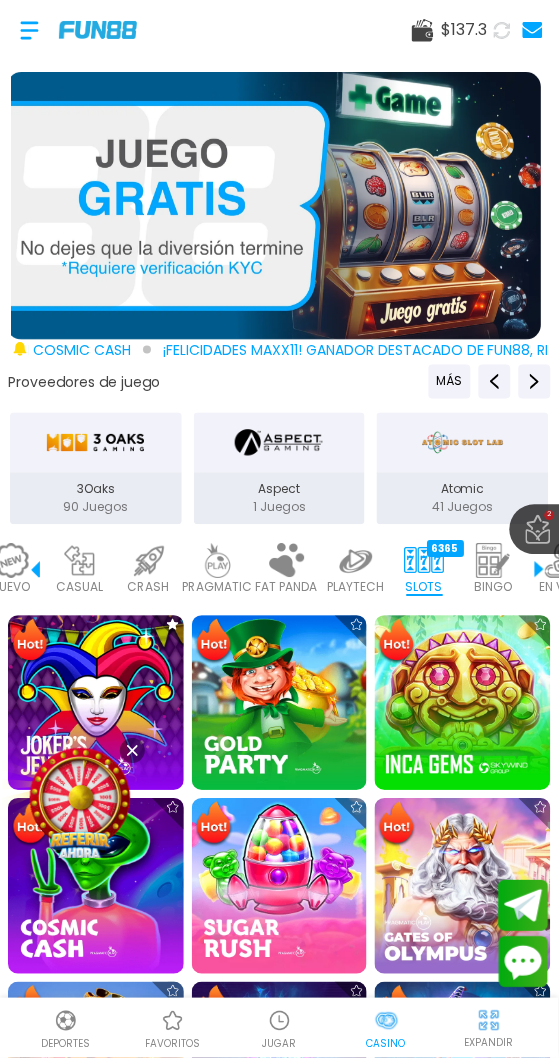scroll, scrollTop: 0, scrollLeft: 450, axis: horizontal 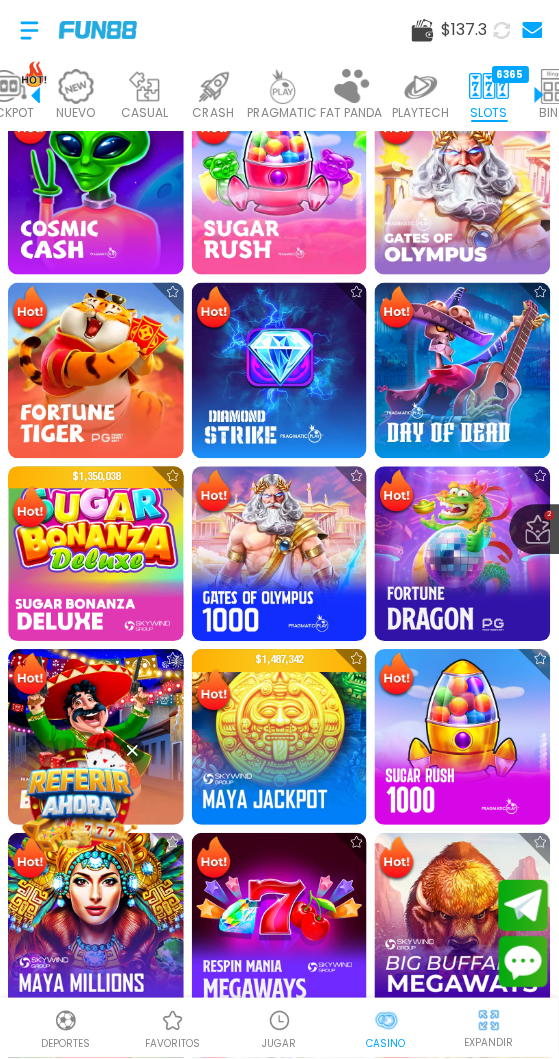 click at bounding box center [280, 371] 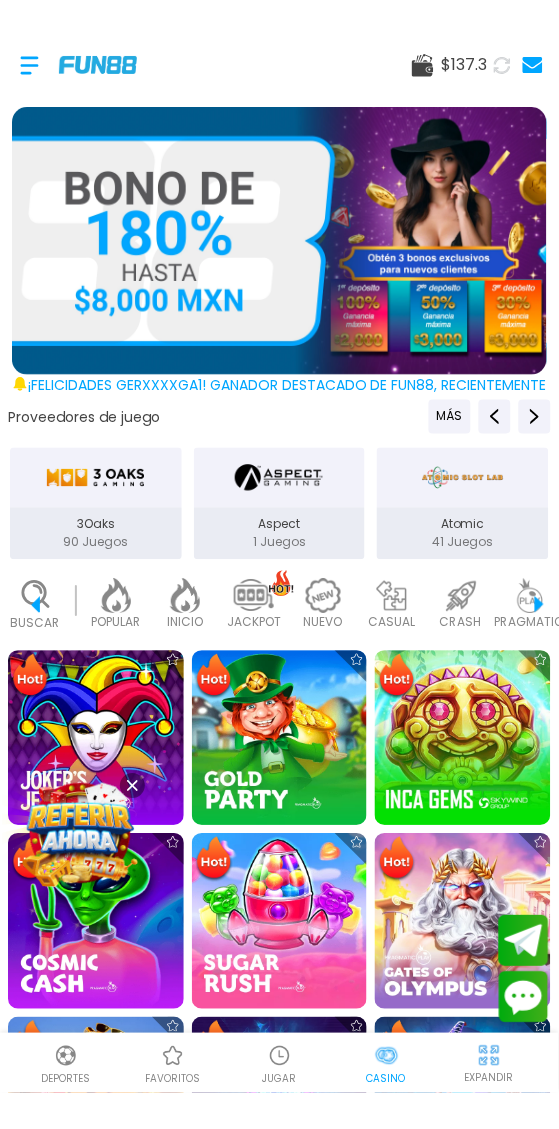 scroll, scrollTop: 0, scrollLeft: 450, axis: horizontal 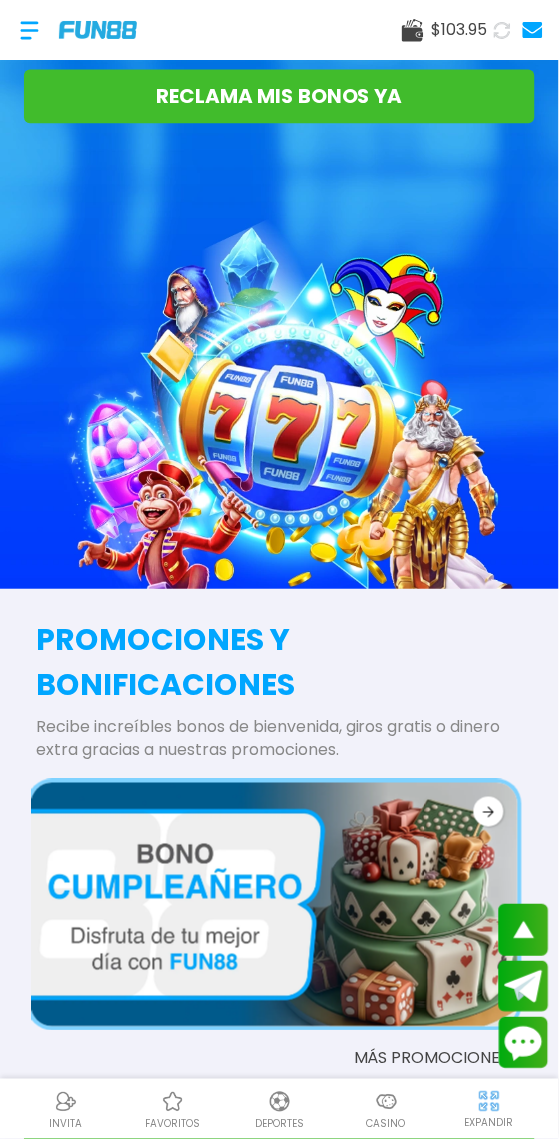 click on "RECLAMA MIS BONOS YA" at bounding box center [279, 97] 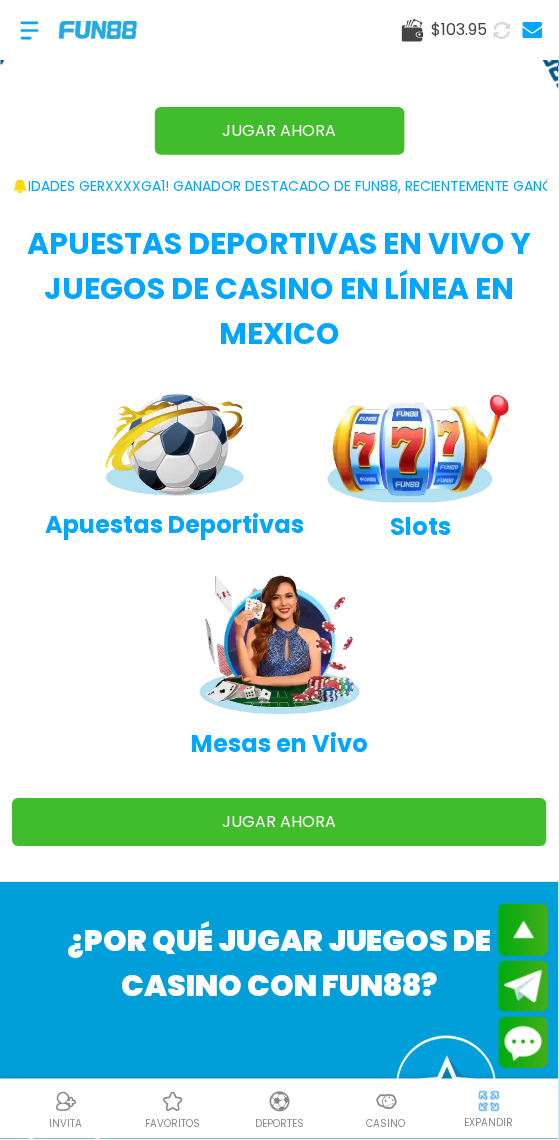 scroll, scrollTop: 661, scrollLeft: 0, axis: vertical 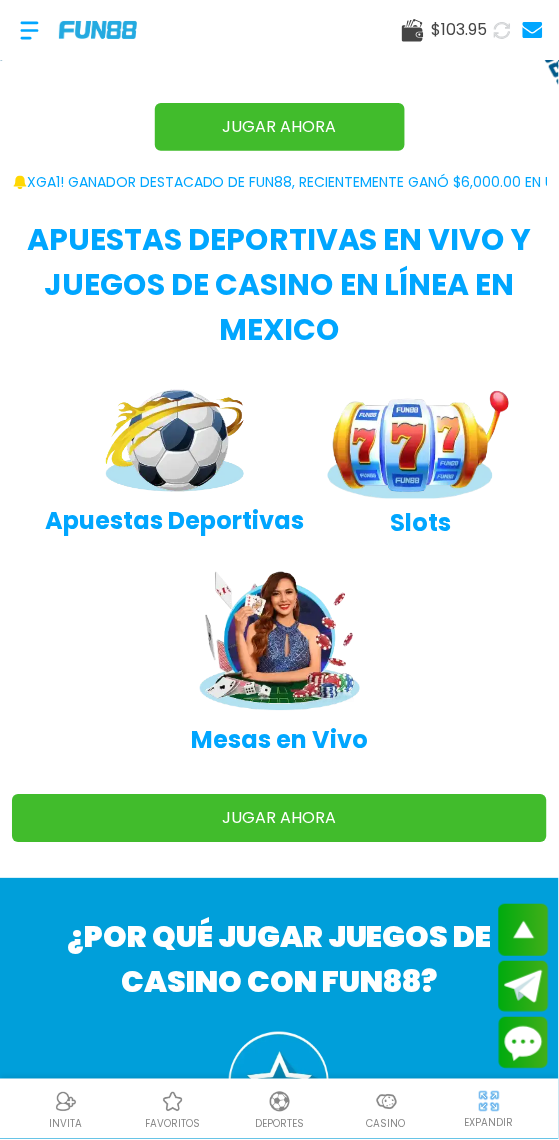 click at bounding box center [421, 443] 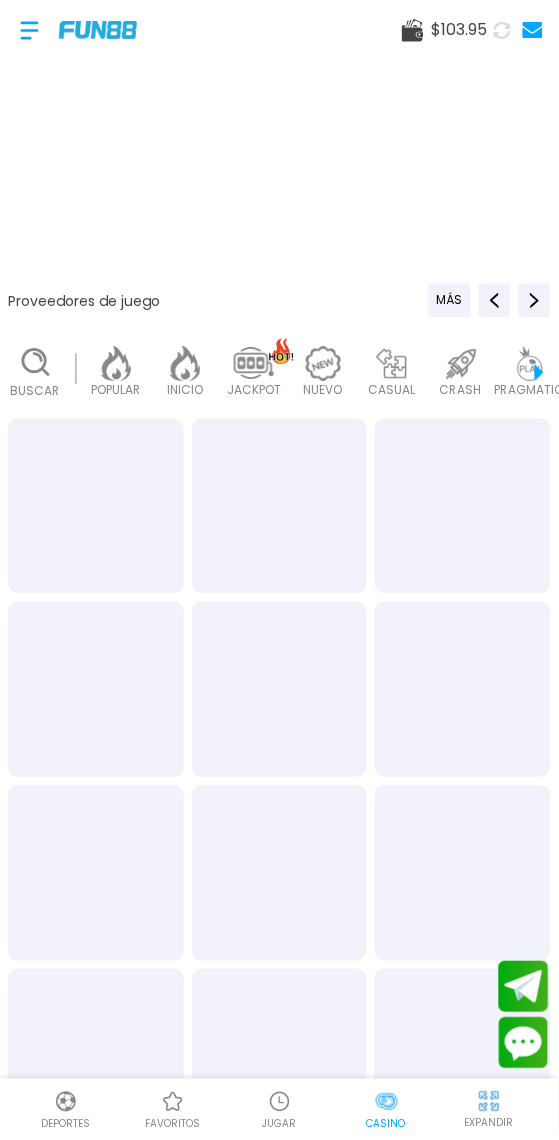 scroll, scrollTop: 0, scrollLeft: 0, axis: both 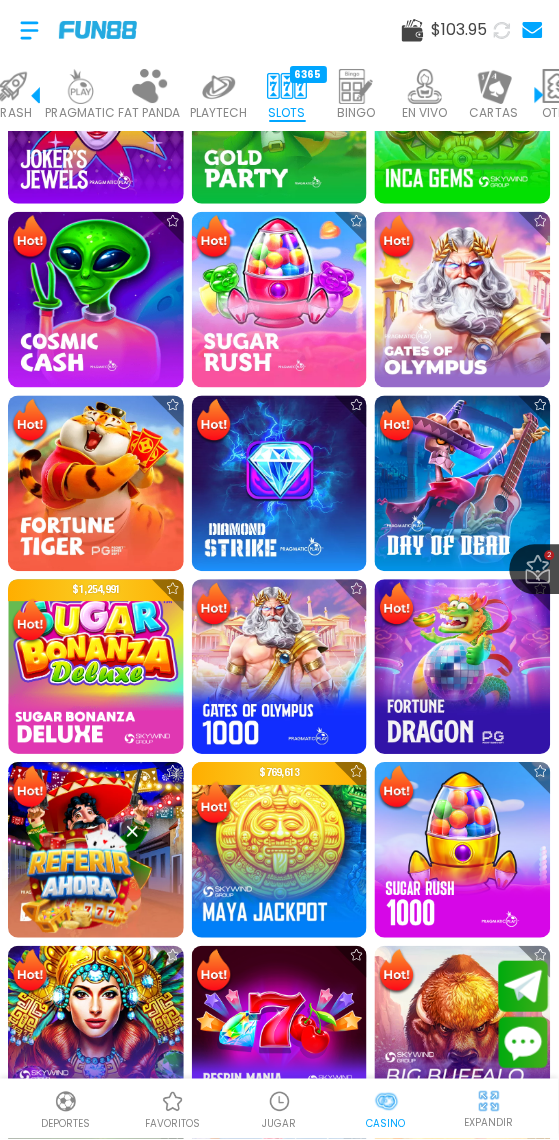 click at bounding box center (96, 484) 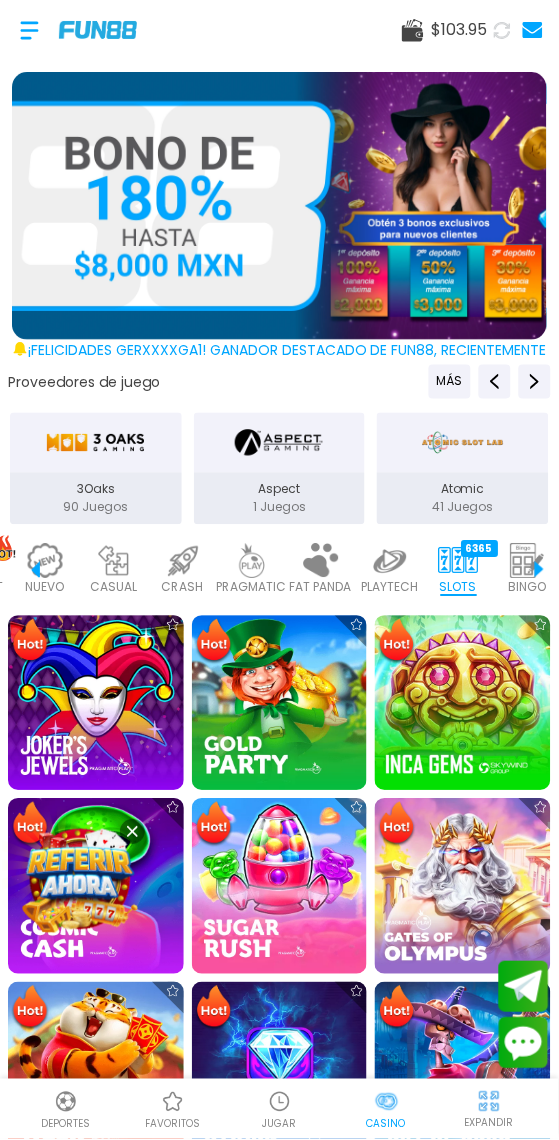 scroll, scrollTop: 0, scrollLeft: 450, axis: horizontal 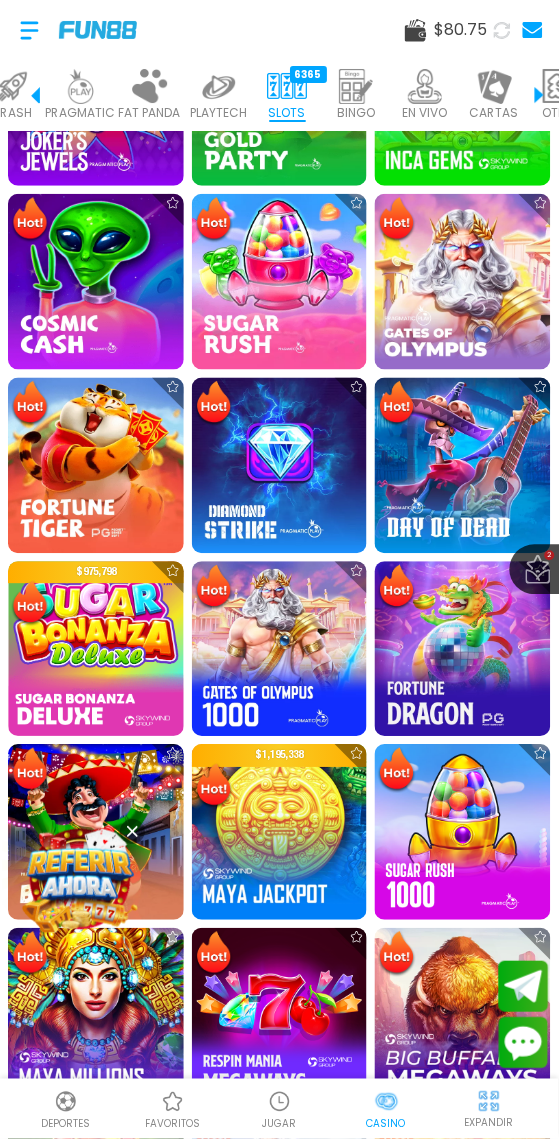 click at bounding box center [96, 466] 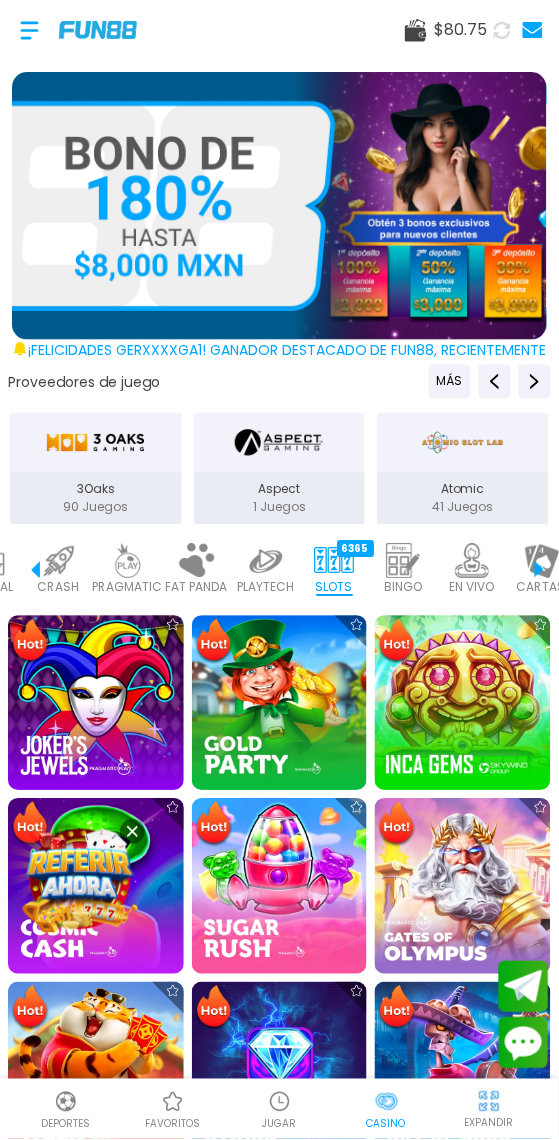 scroll, scrollTop: 0, scrollLeft: 450, axis: horizontal 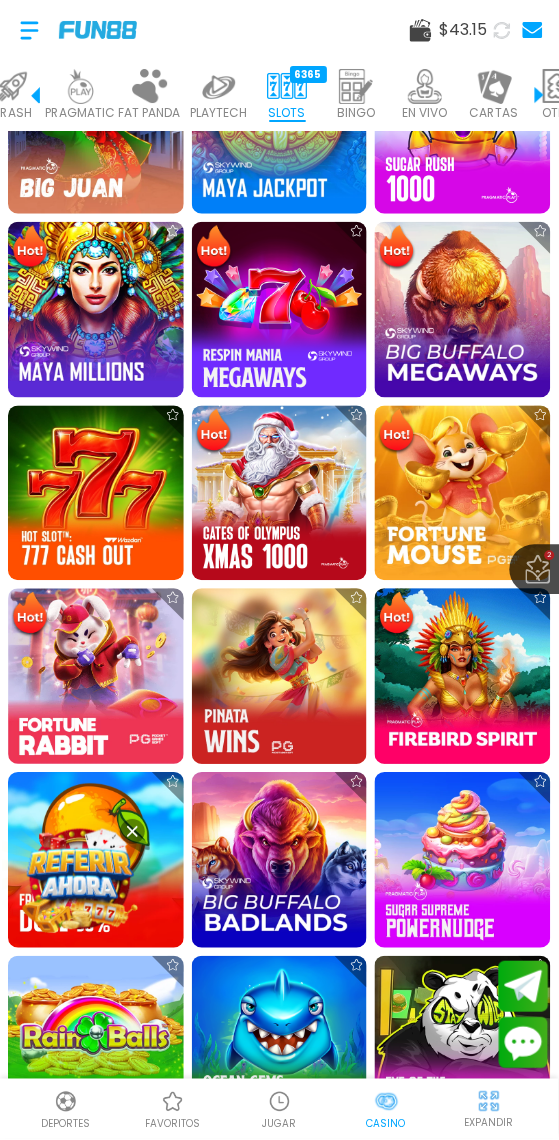 click at bounding box center (96, 494) 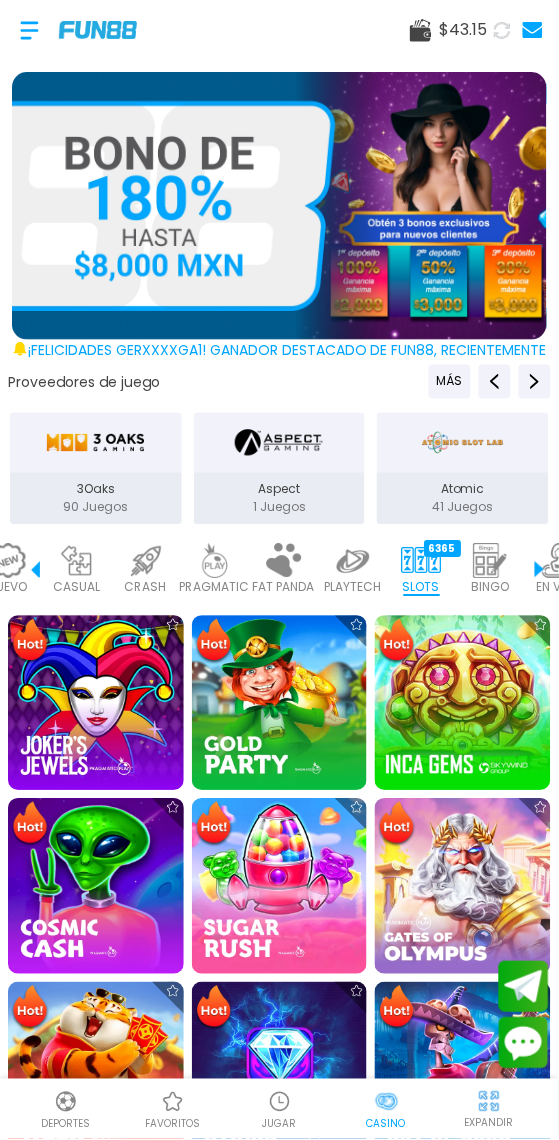 scroll, scrollTop: 0, scrollLeft: 450, axis: horizontal 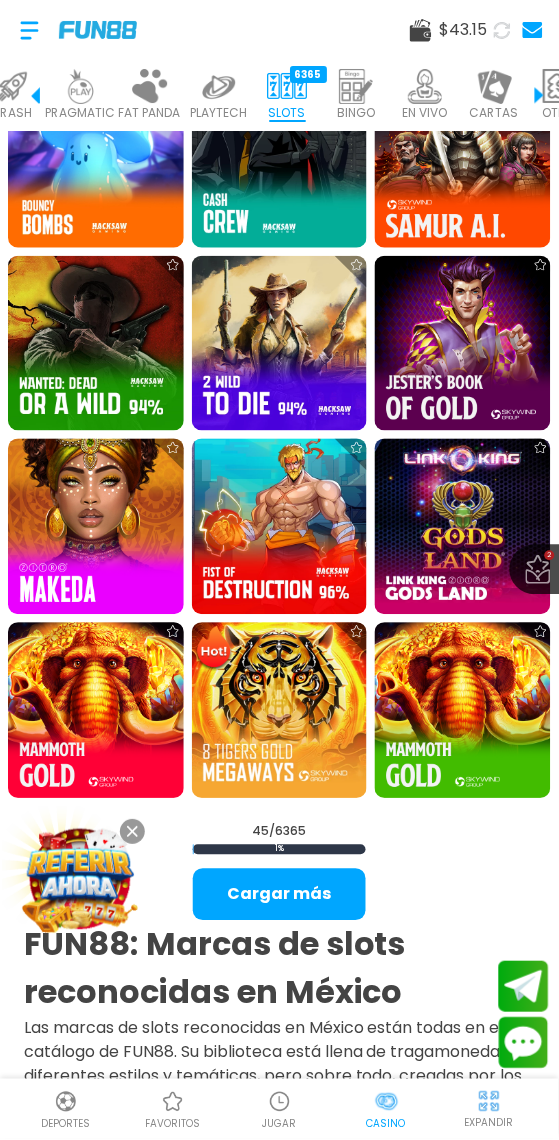 click on "Cargar más" at bounding box center (279, 895) 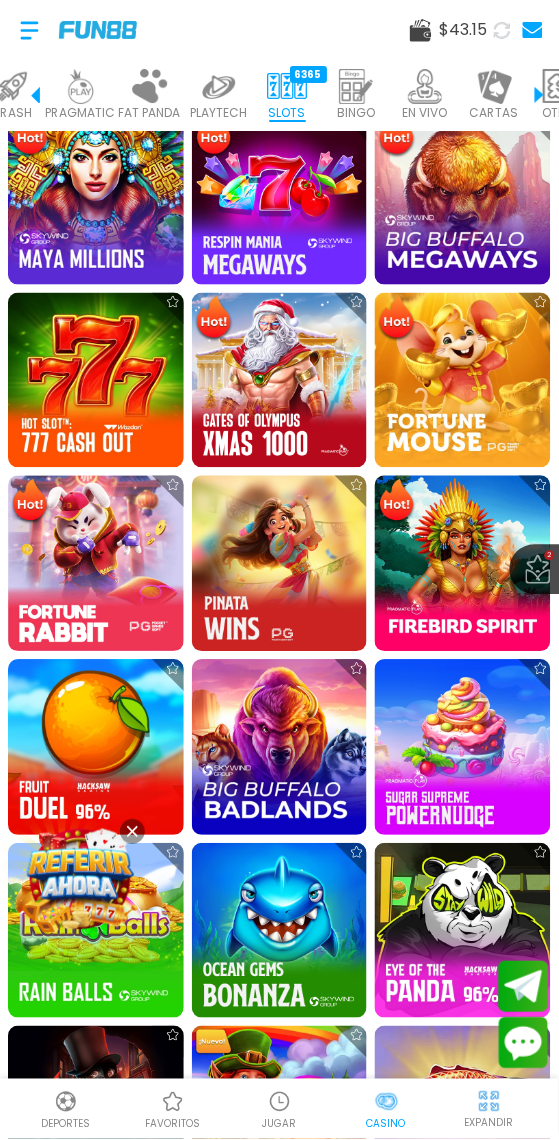 scroll, scrollTop: 1421, scrollLeft: 0, axis: vertical 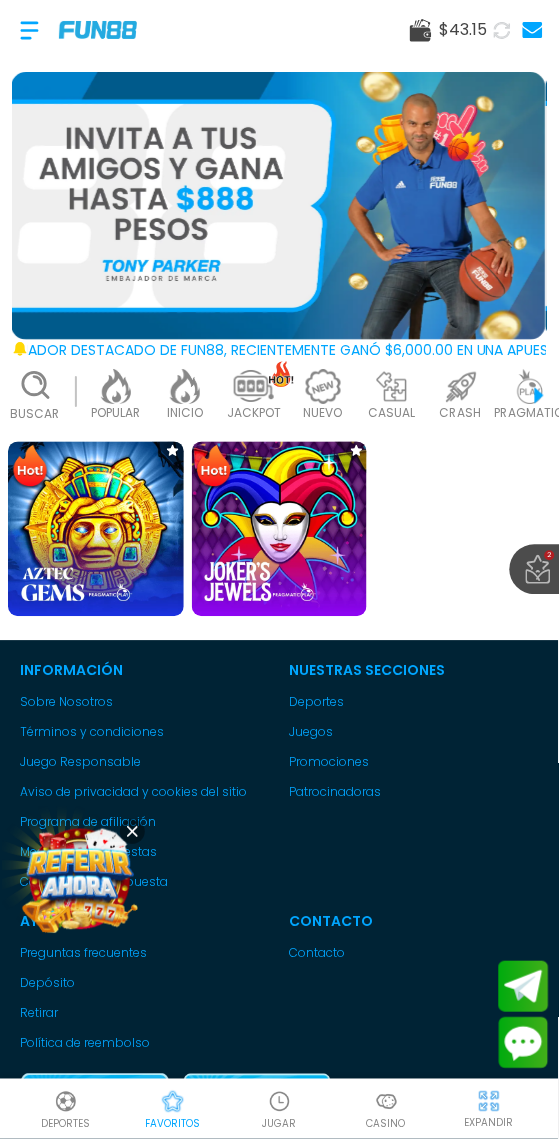 click at bounding box center (96, 530) 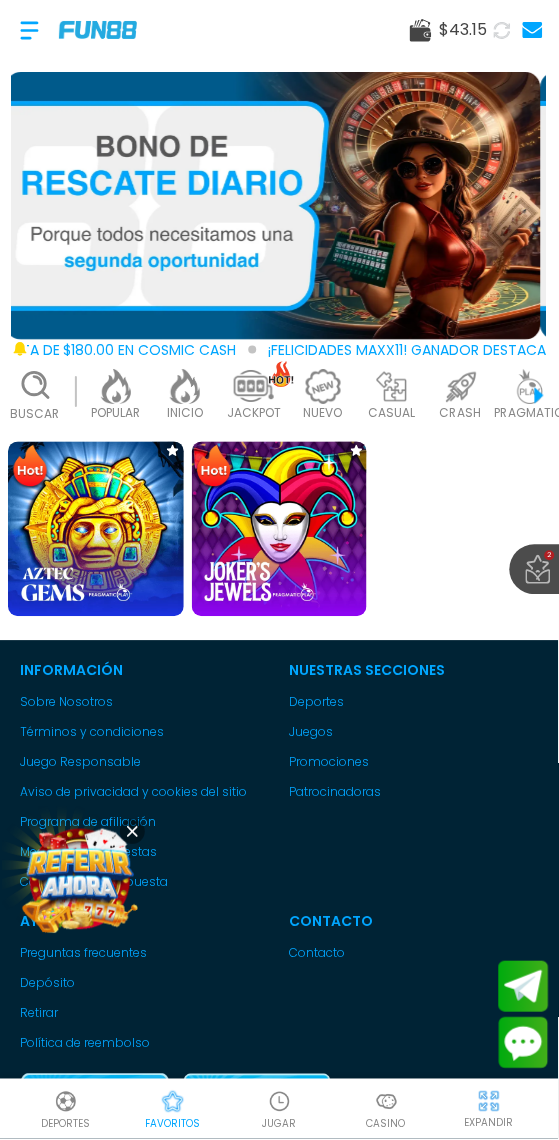 click at bounding box center (96, 530) 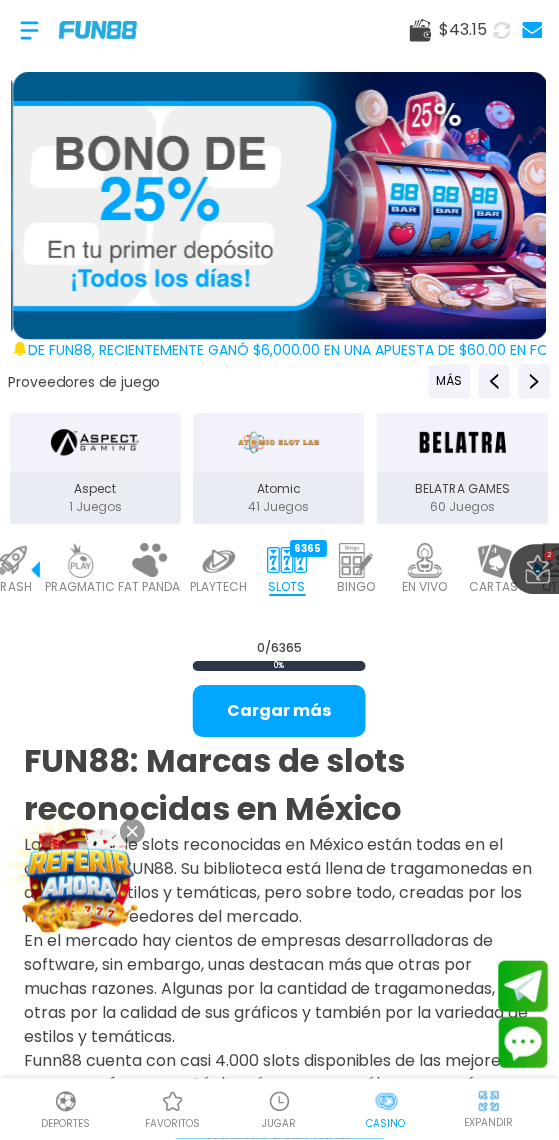 scroll, scrollTop: 0, scrollLeft: 0, axis: both 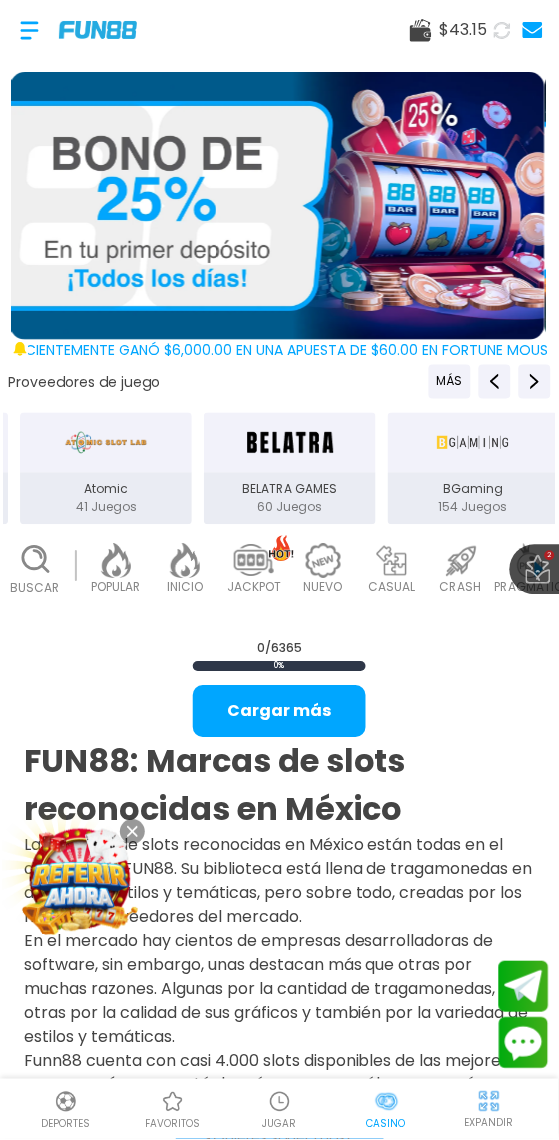 click on "POPULAR" at bounding box center [116, 588] 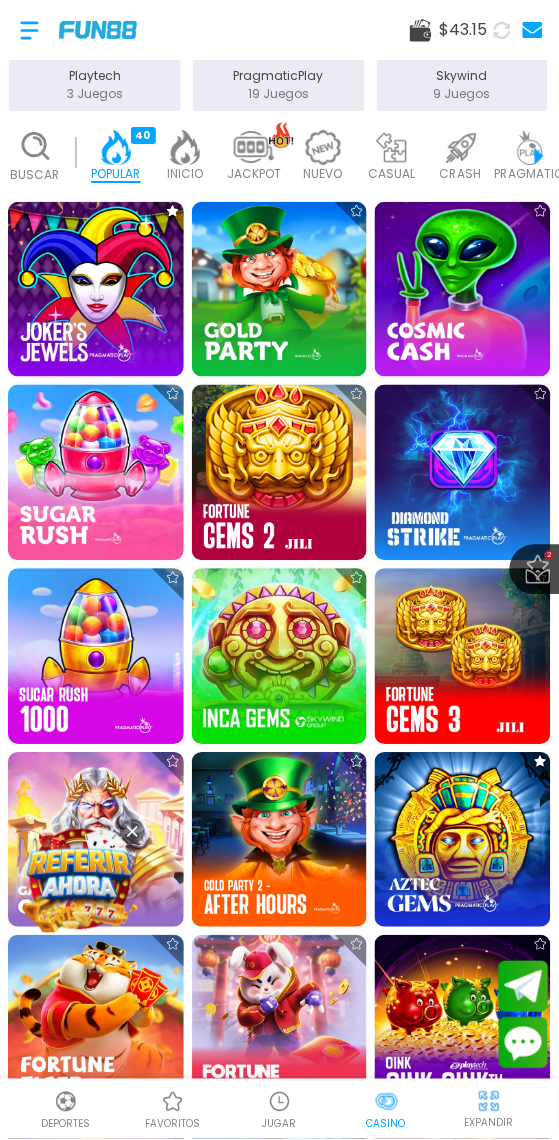 scroll, scrollTop: 419, scrollLeft: 0, axis: vertical 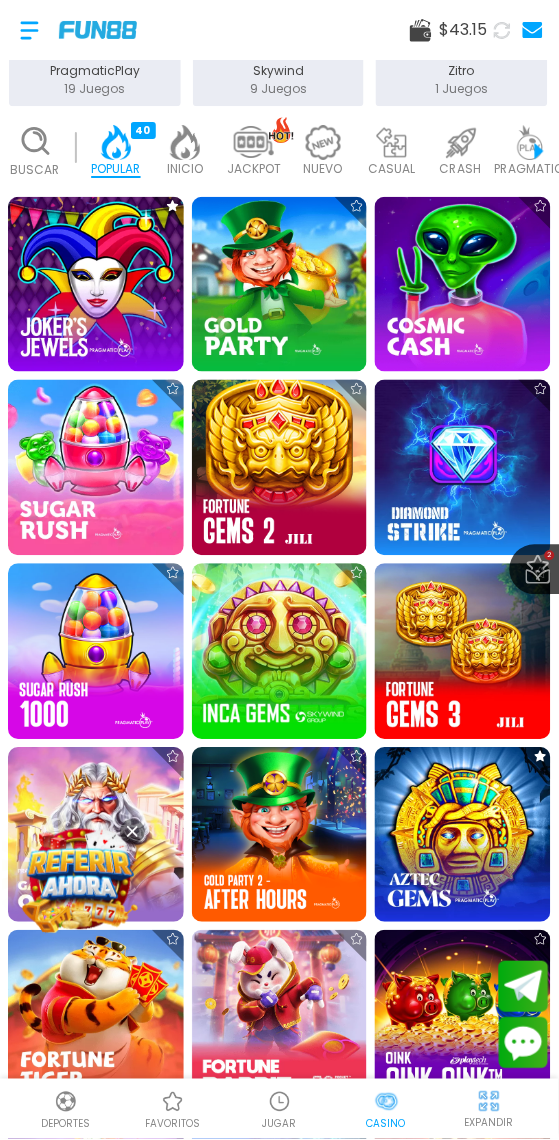 click at bounding box center (280, 468) 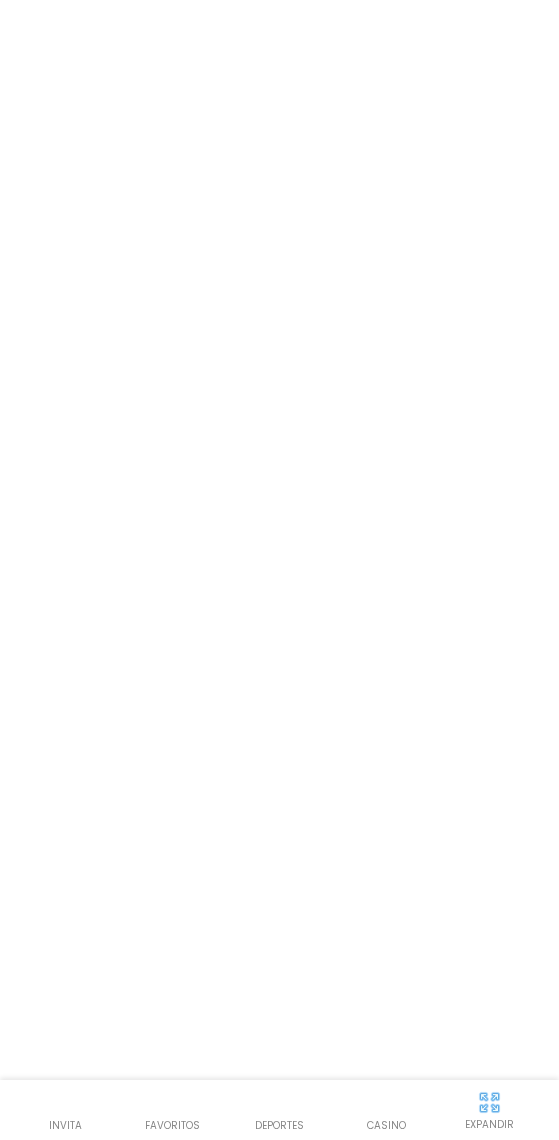 scroll, scrollTop: 0, scrollLeft: 0, axis: both 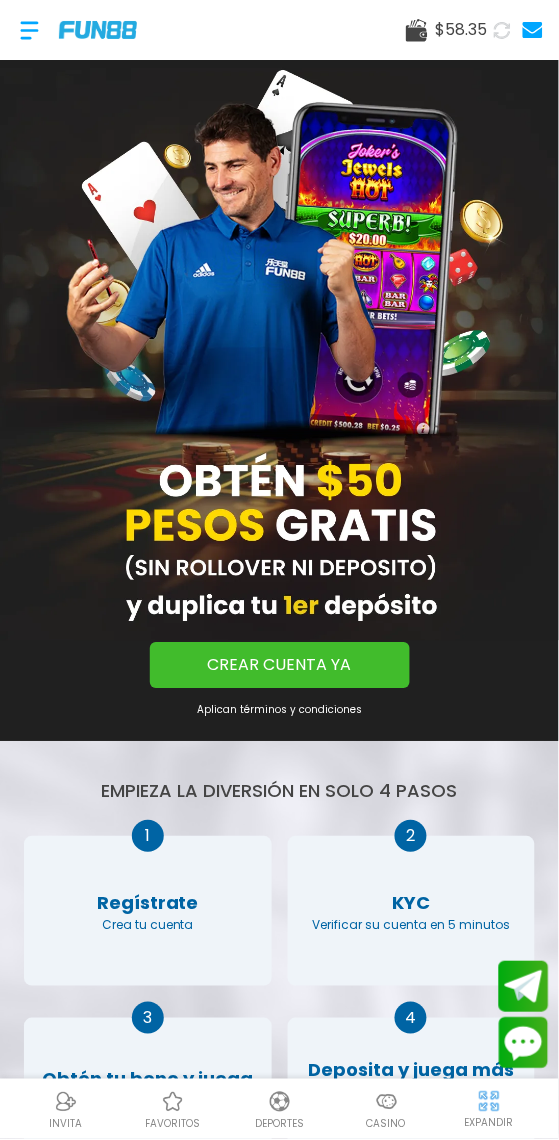 click on "Casino" at bounding box center (386, 1125) 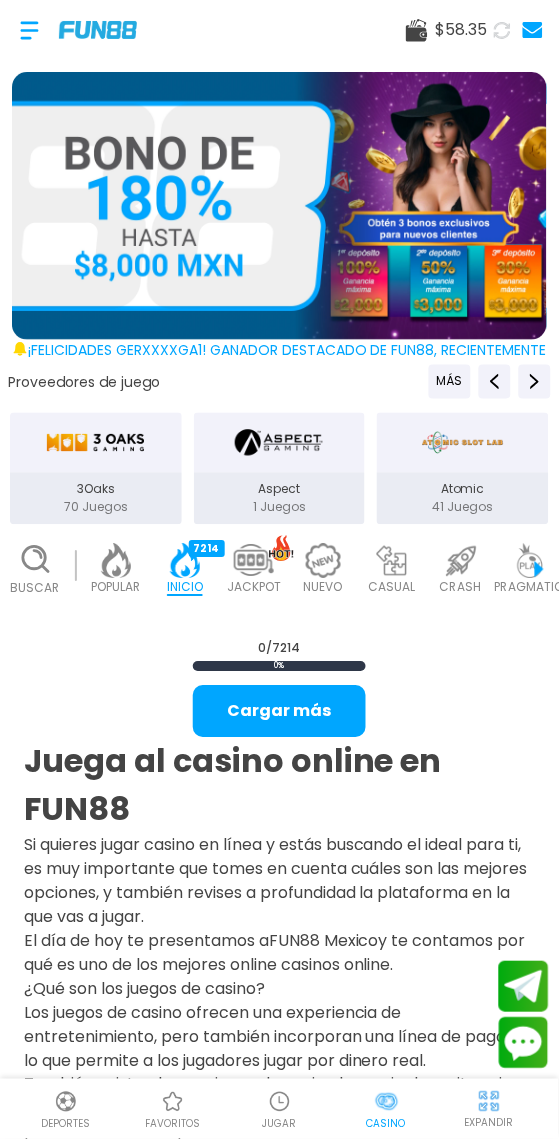 scroll, scrollTop: 0, scrollLeft: 49, axis: horizontal 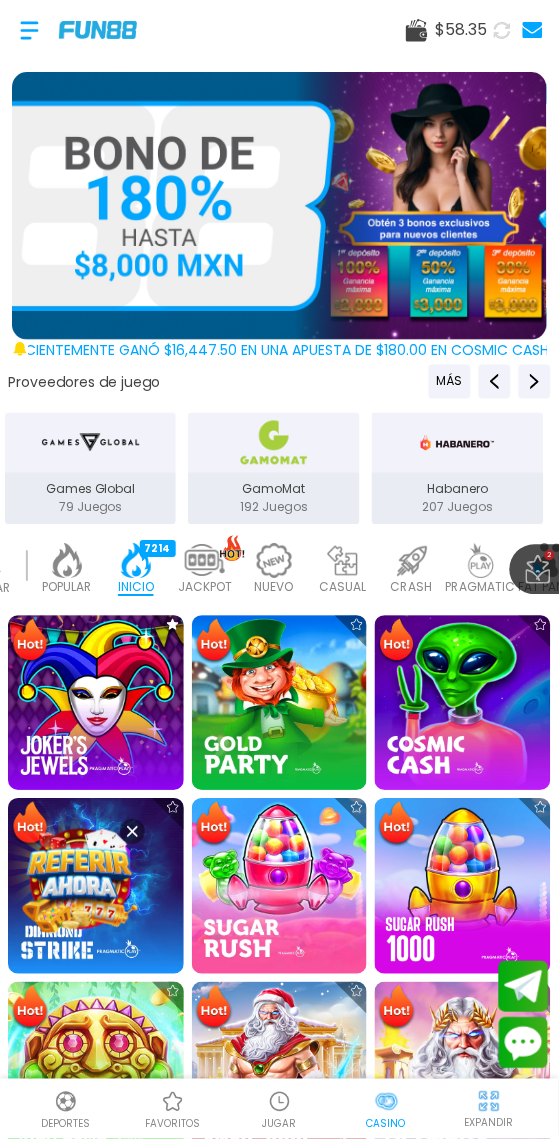 click at bounding box center [67, 561] 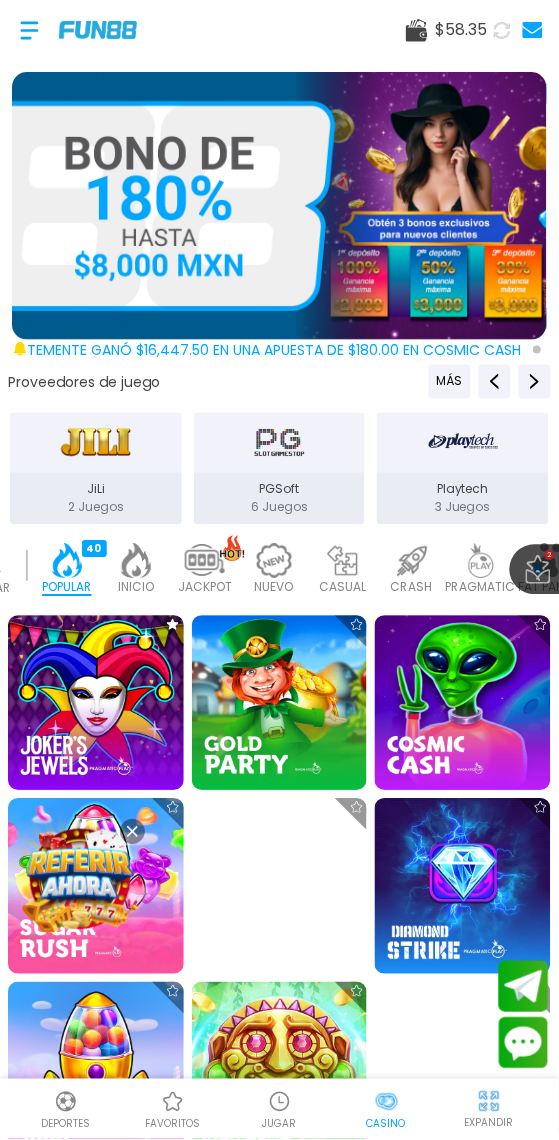 scroll, scrollTop: 0, scrollLeft: 0, axis: both 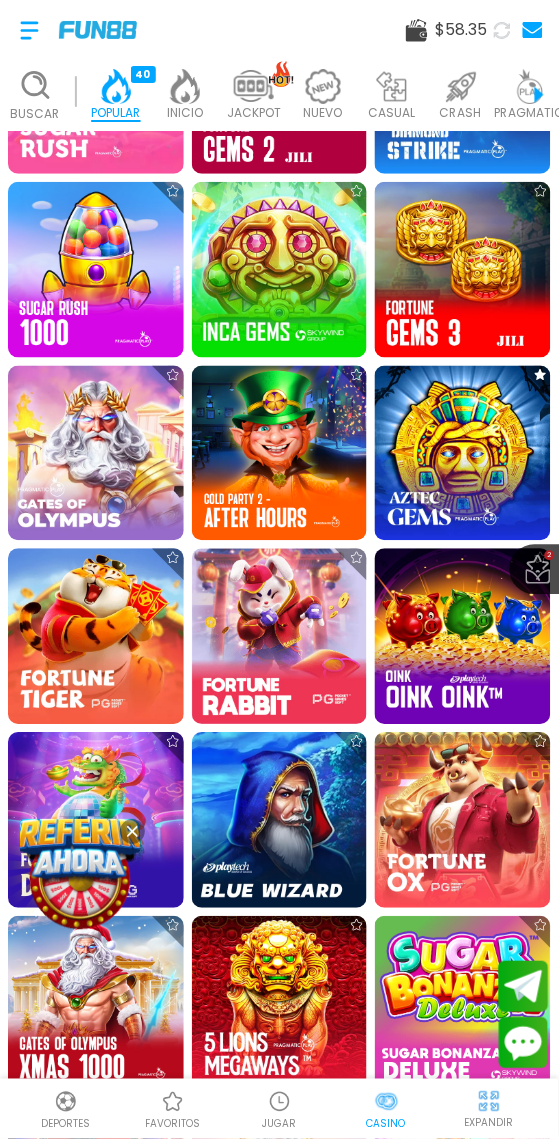 click at bounding box center [463, 454] 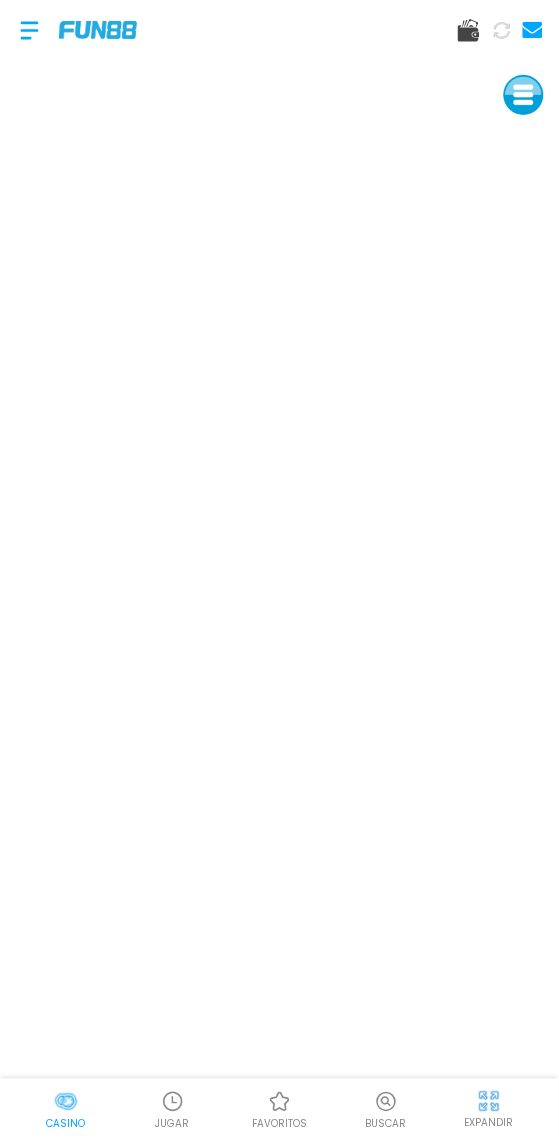 click 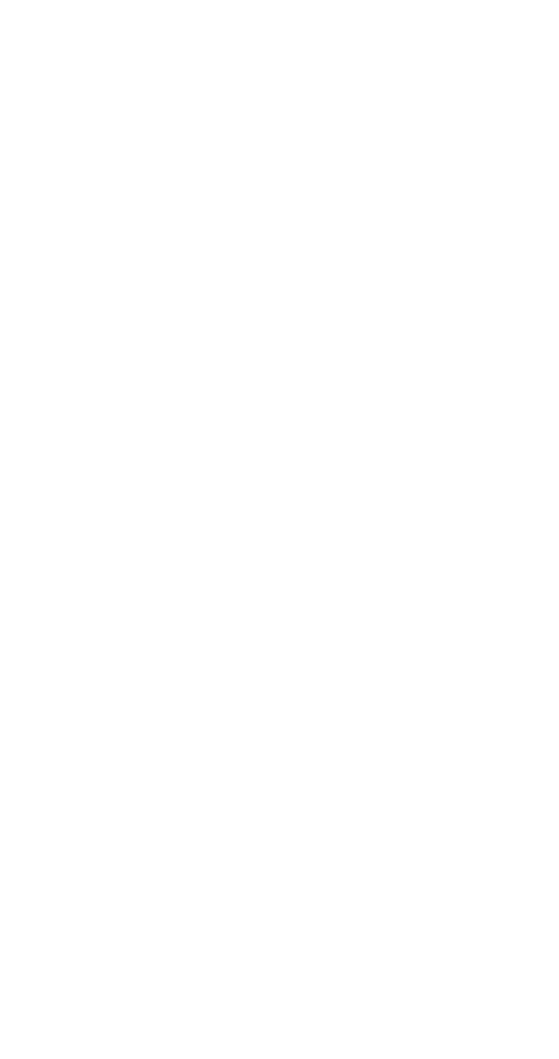 scroll, scrollTop: 0, scrollLeft: 0, axis: both 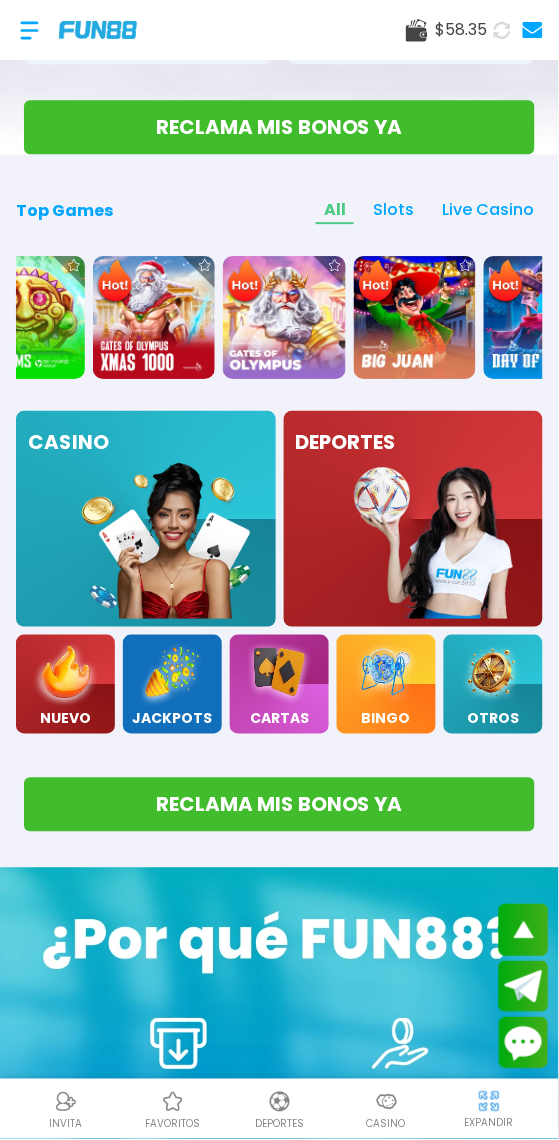 click at bounding box center [415, 317] 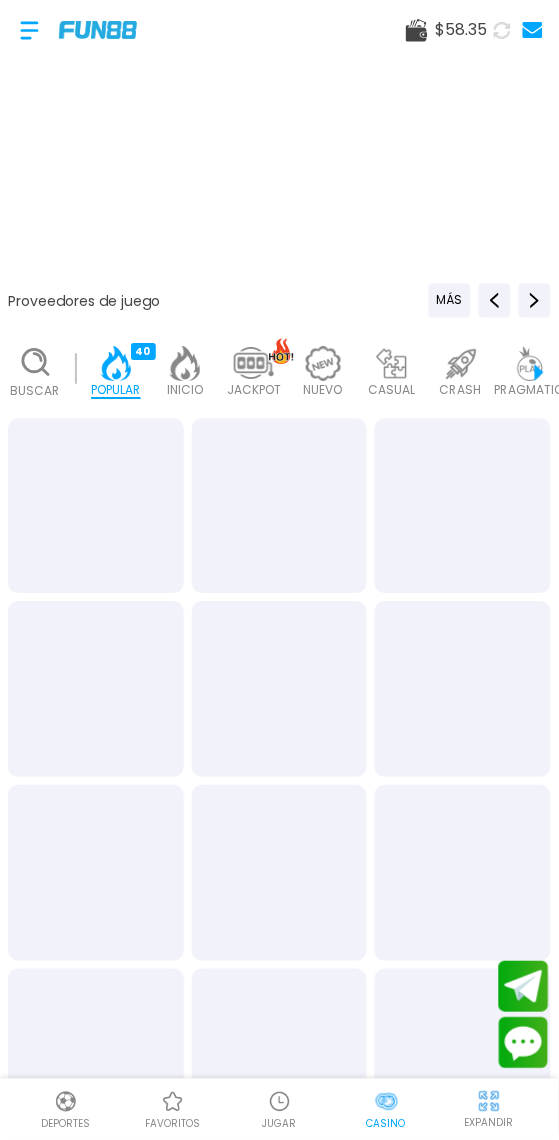 scroll, scrollTop: 0, scrollLeft: 0, axis: both 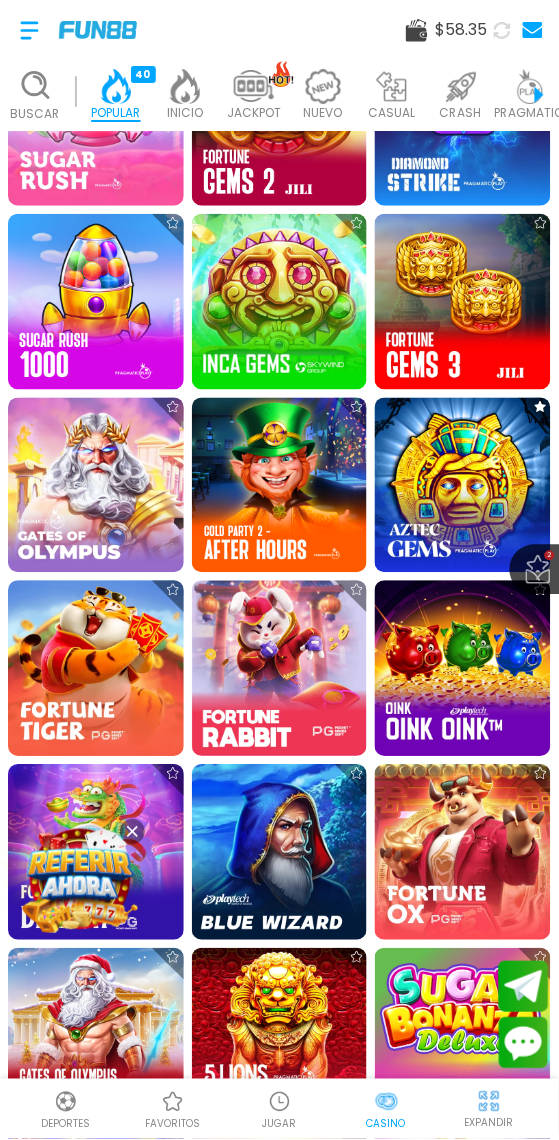 click at bounding box center (463, 486) 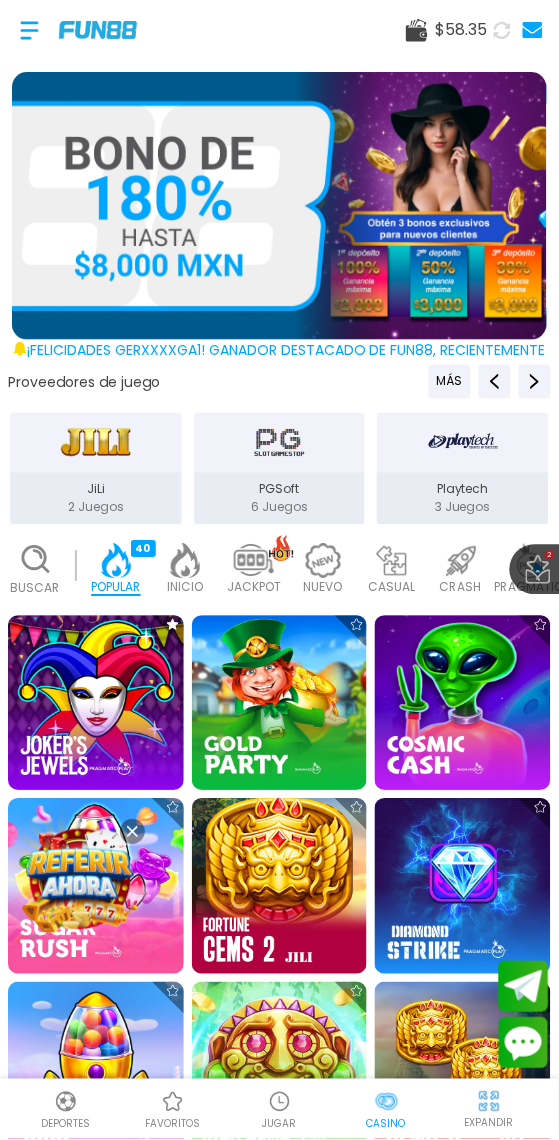 click at bounding box center [280, 887] 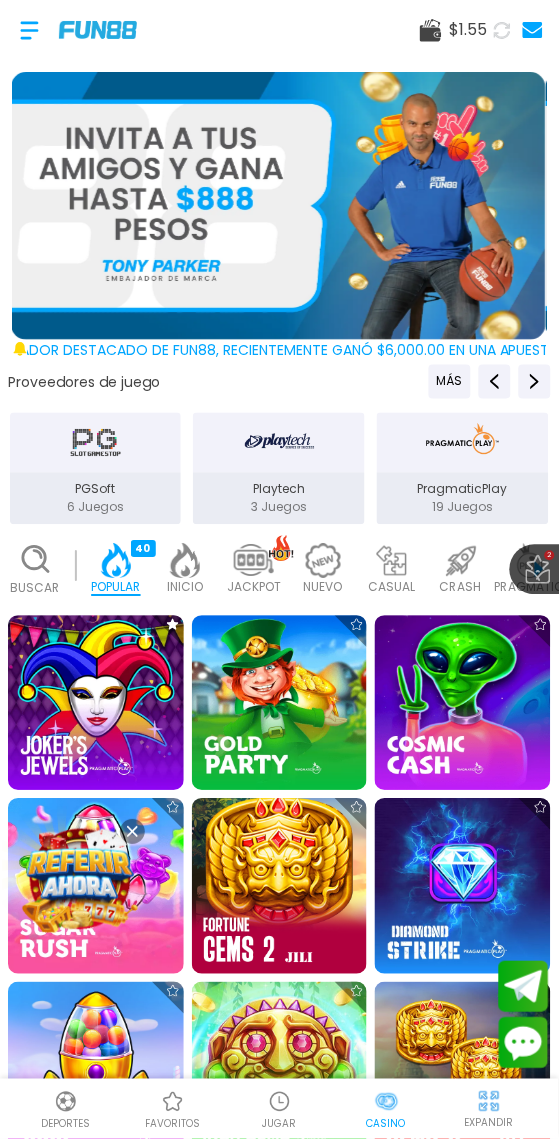 click at bounding box center [29, 30] 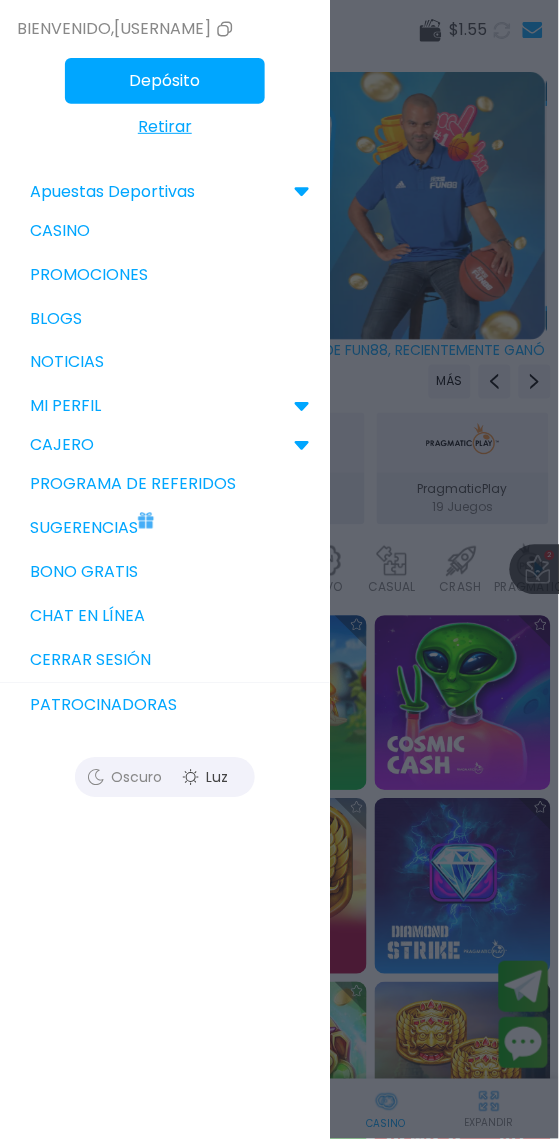 click on "Bono Gratis" at bounding box center [165, 573] 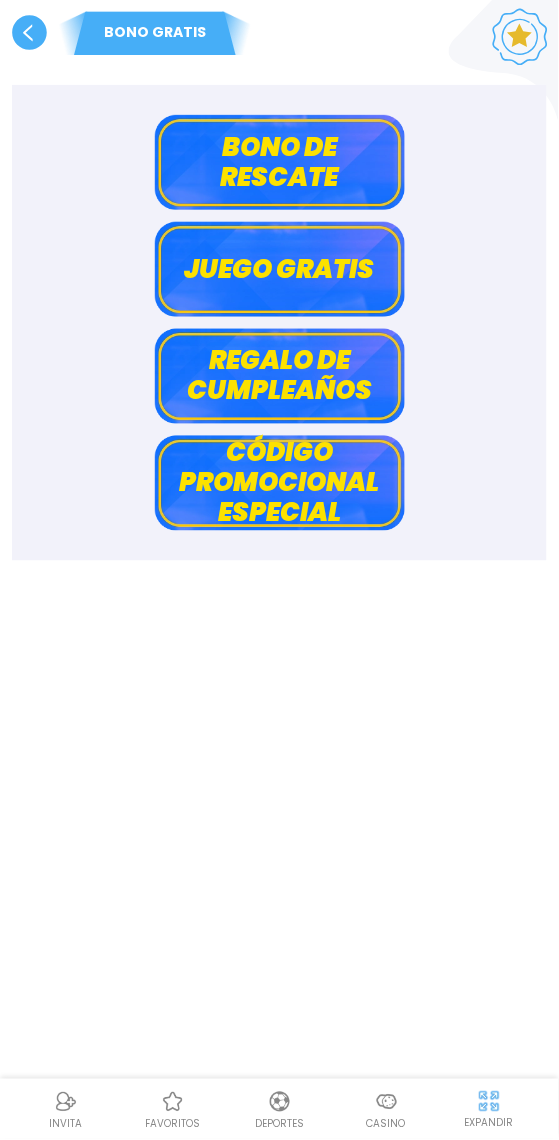 click on "Bono de rescate" at bounding box center [280, 162] 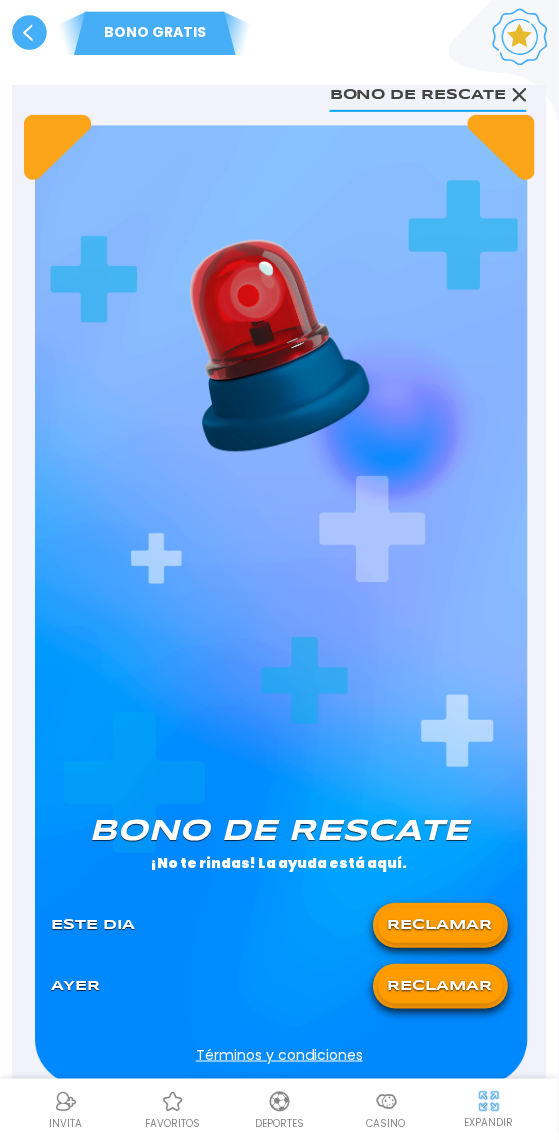 click on "RECLAMAR" at bounding box center (440, 987) 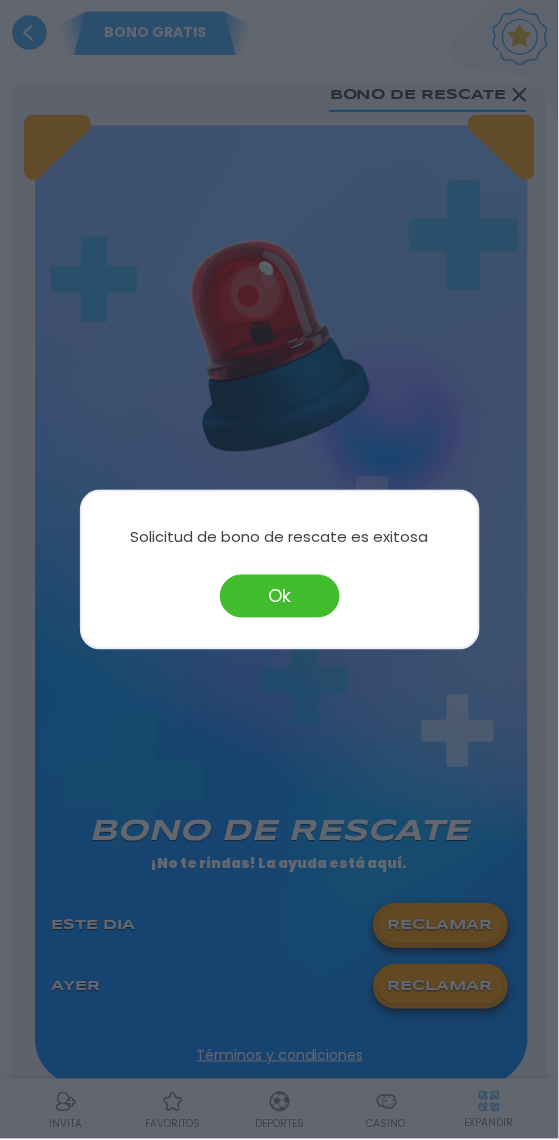 click on "Ok" at bounding box center (280, 596) 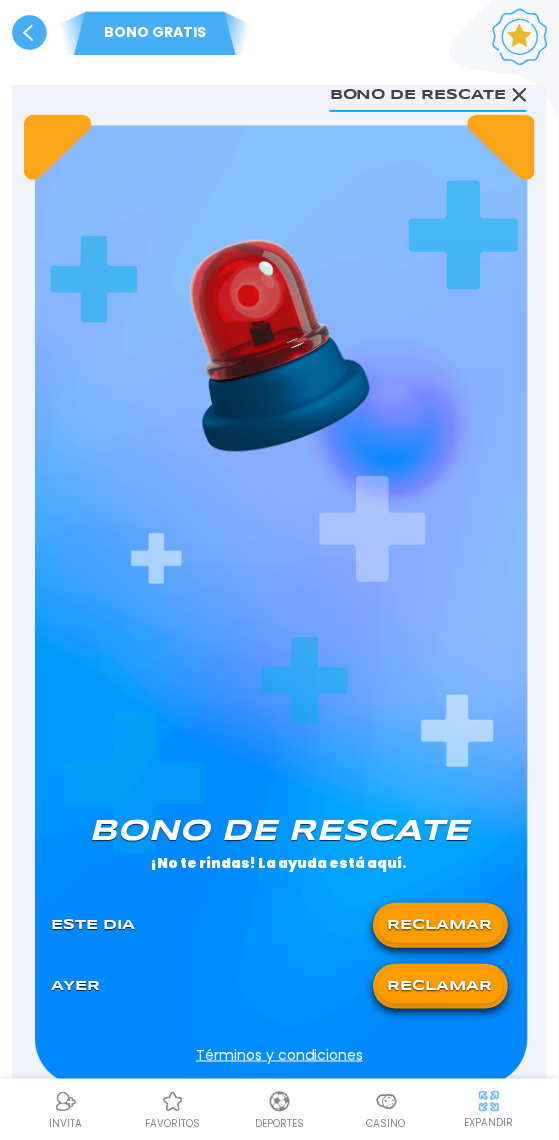 click on "RECLAMAR" at bounding box center (440, 926) 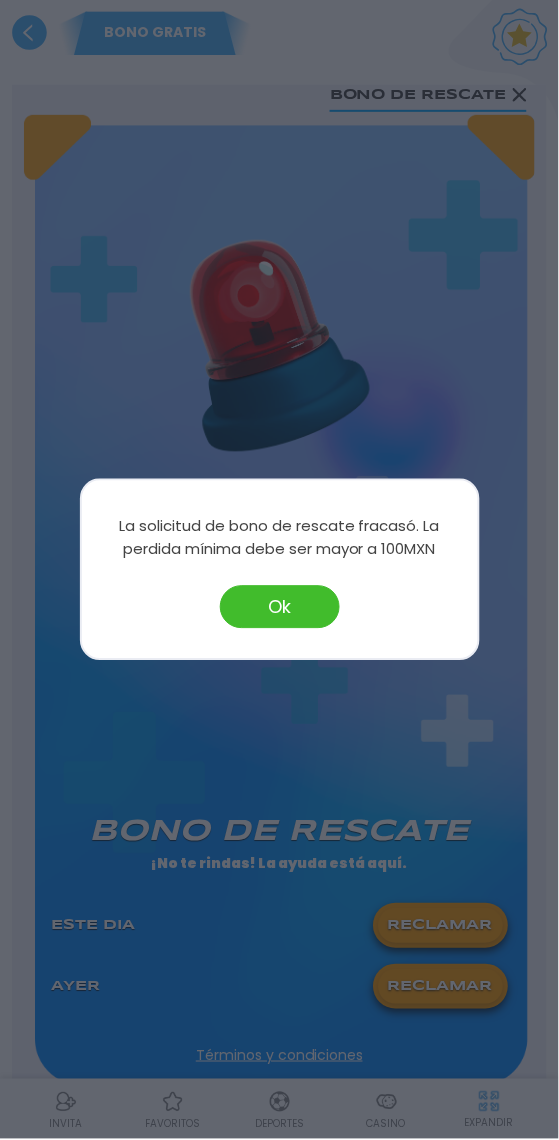 click on "Ok" at bounding box center [280, 607] 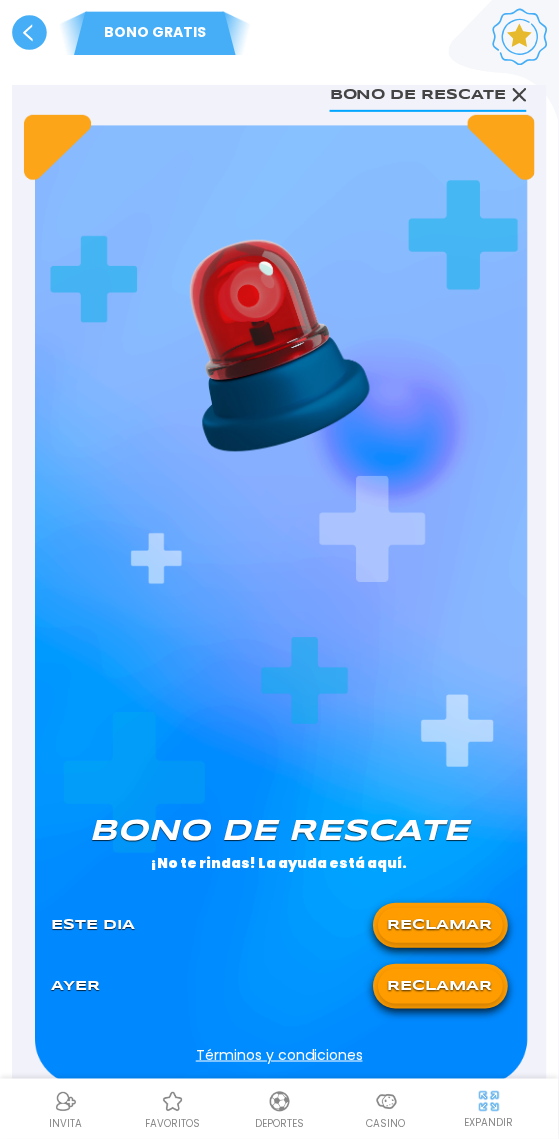 click on "Casino" at bounding box center (386, 1110) 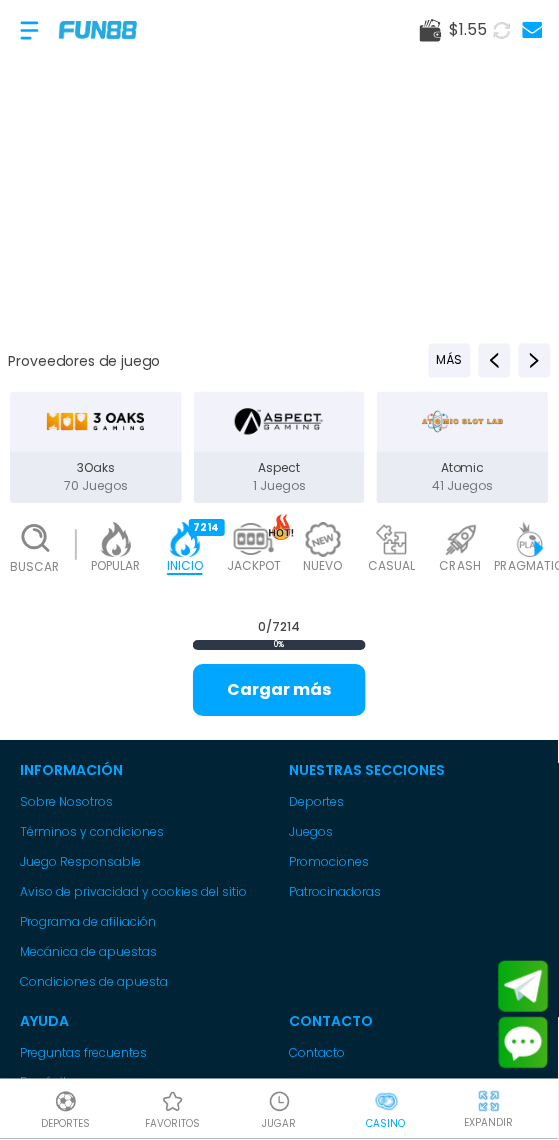 scroll, scrollTop: 0, scrollLeft: 49, axis: horizontal 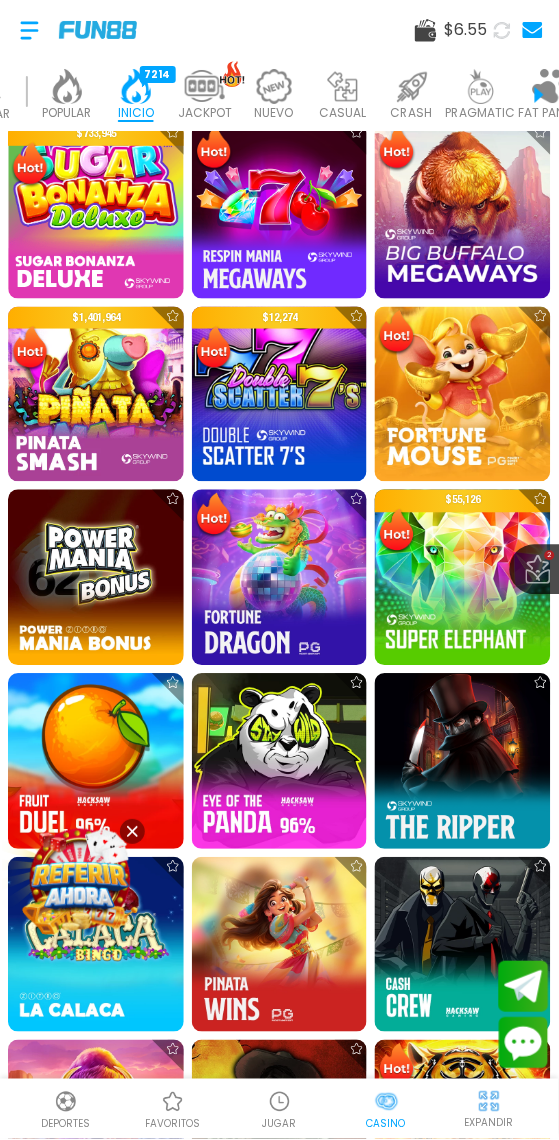 click at bounding box center (96, 211) 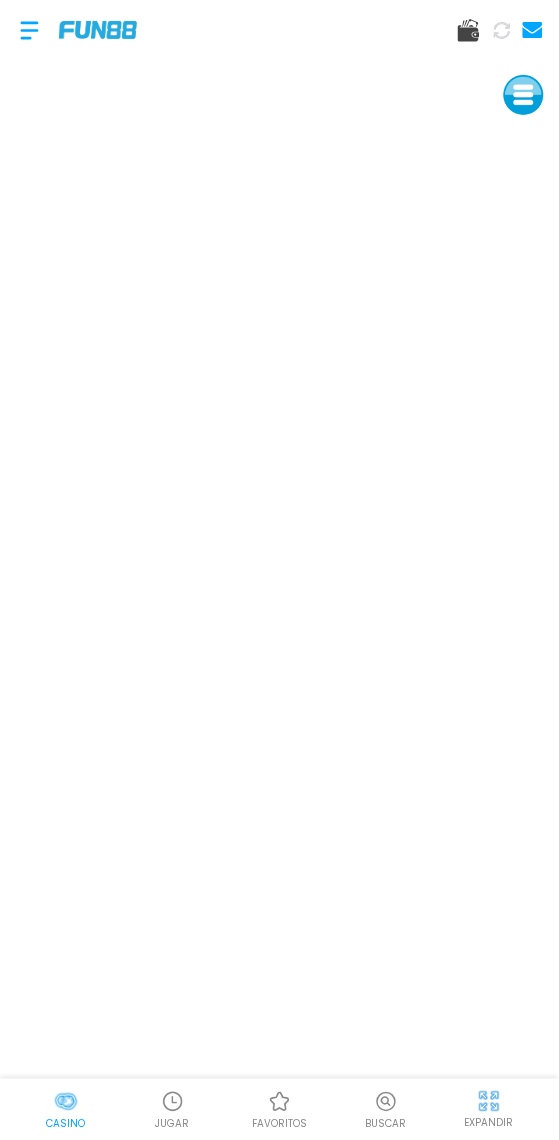 click on "Buscar" at bounding box center [386, 1110] 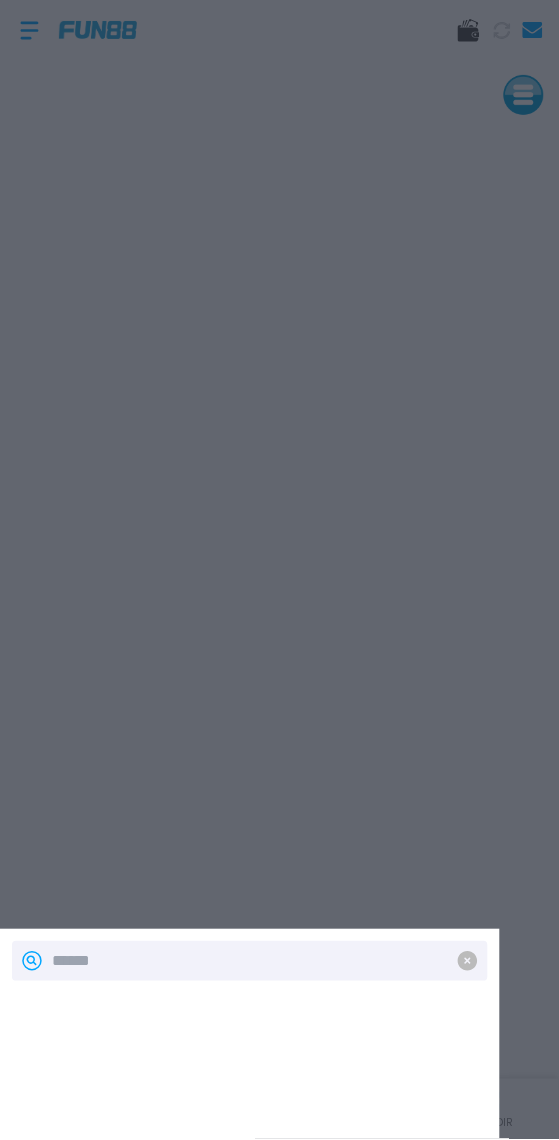 click at bounding box center (468, 962) 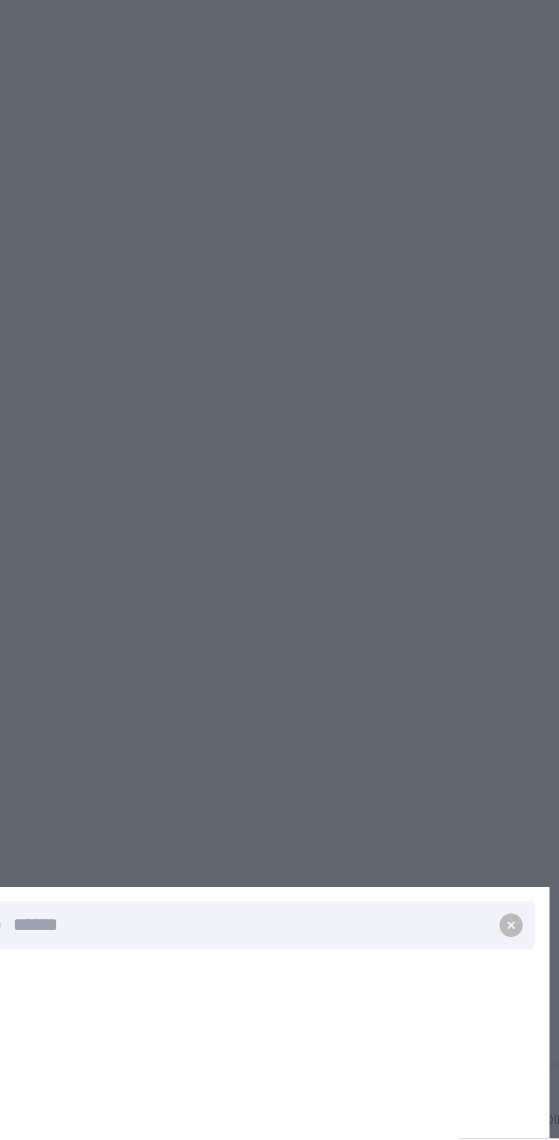 scroll, scrollTop: 0, scrollLeft: 0, axis: both 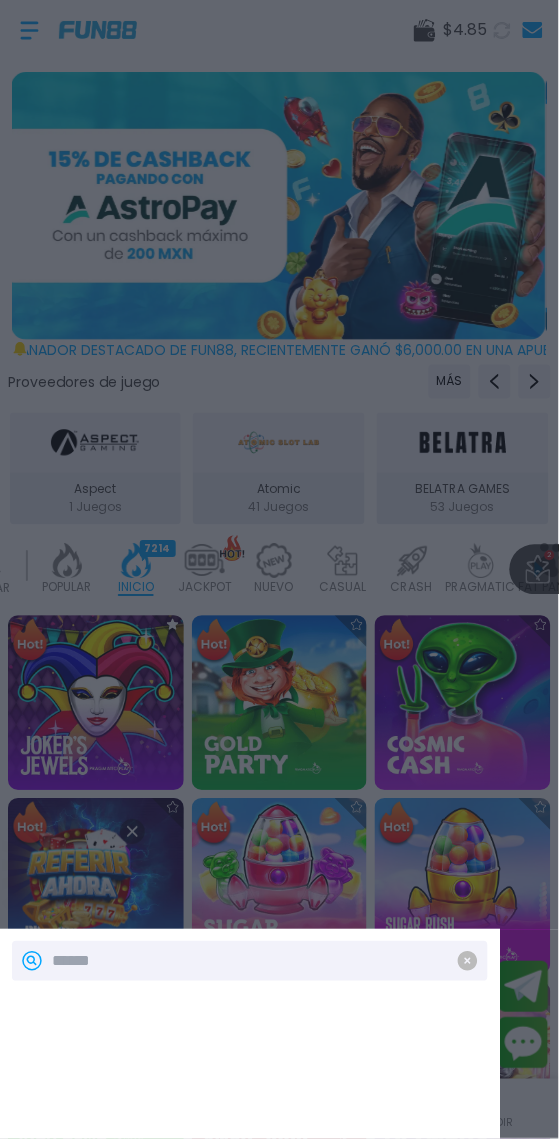 click at bounding box center [468, 962] 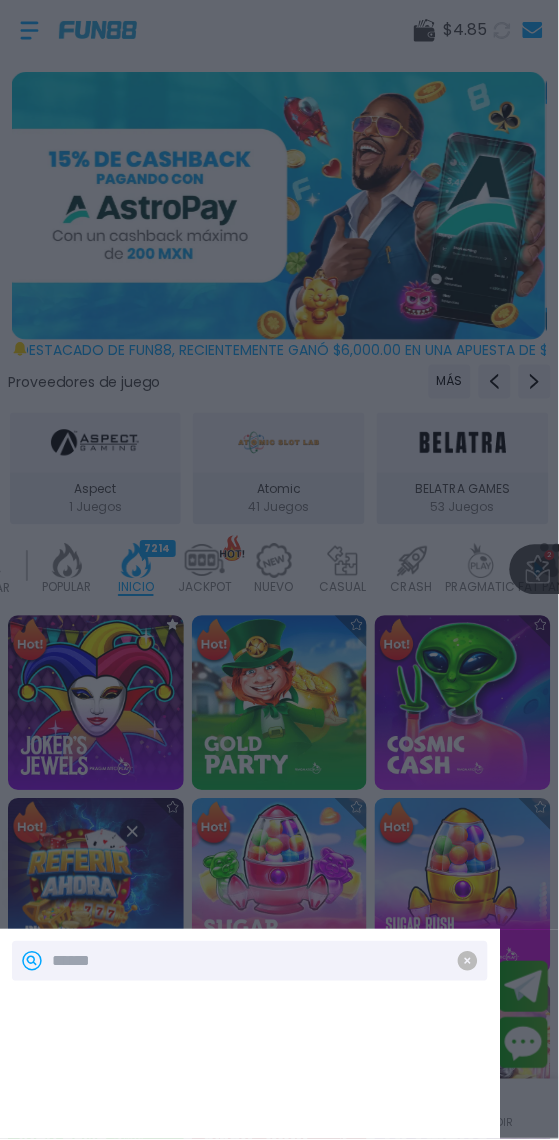 click at bounding box center (250, 1035) 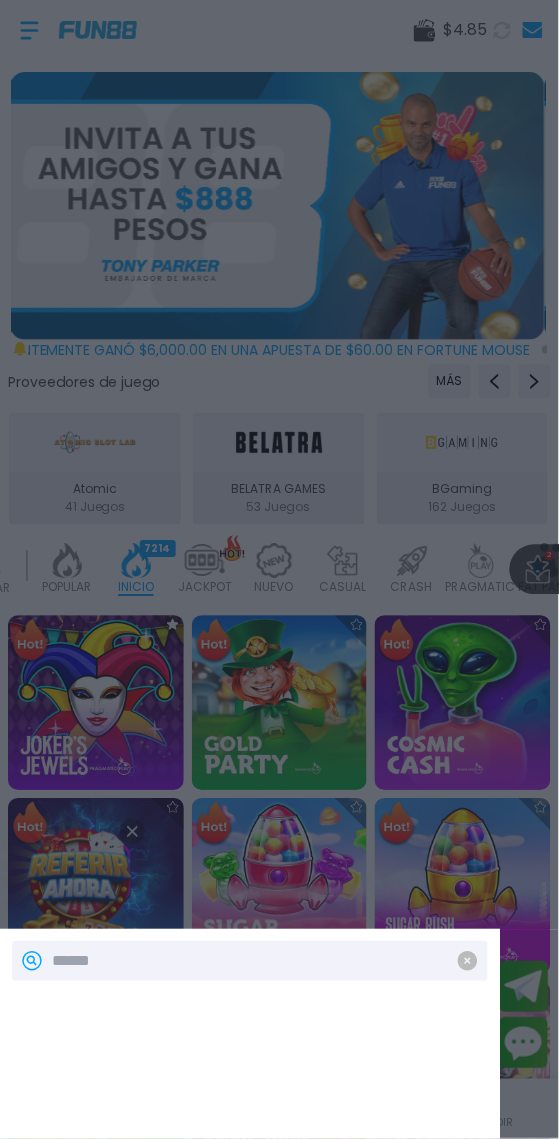 click at bounding box center [250, 1035] 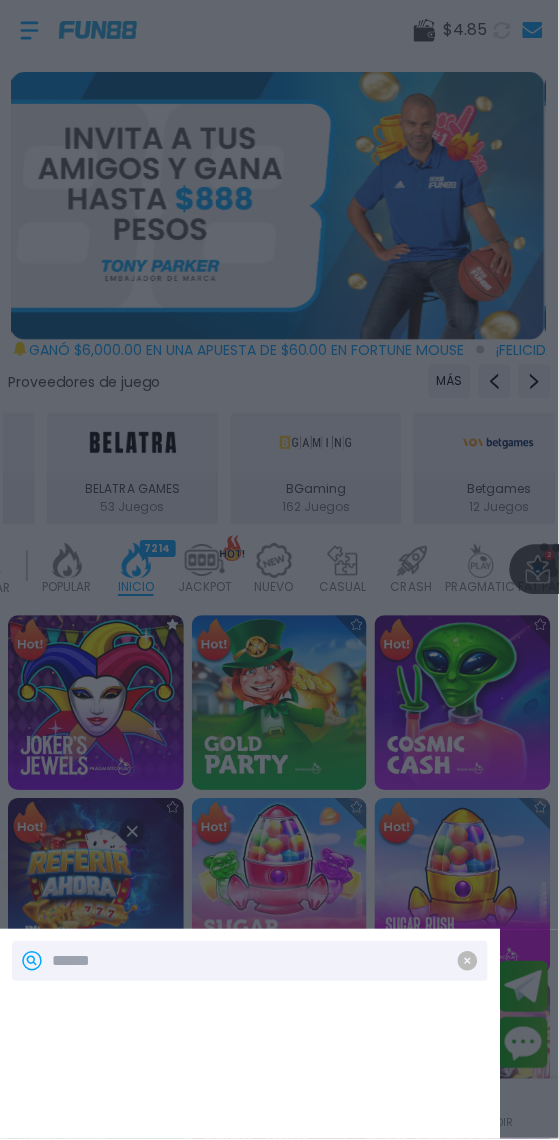 scroll, scrollTop: 0, scrollLeft: 0, axis: both 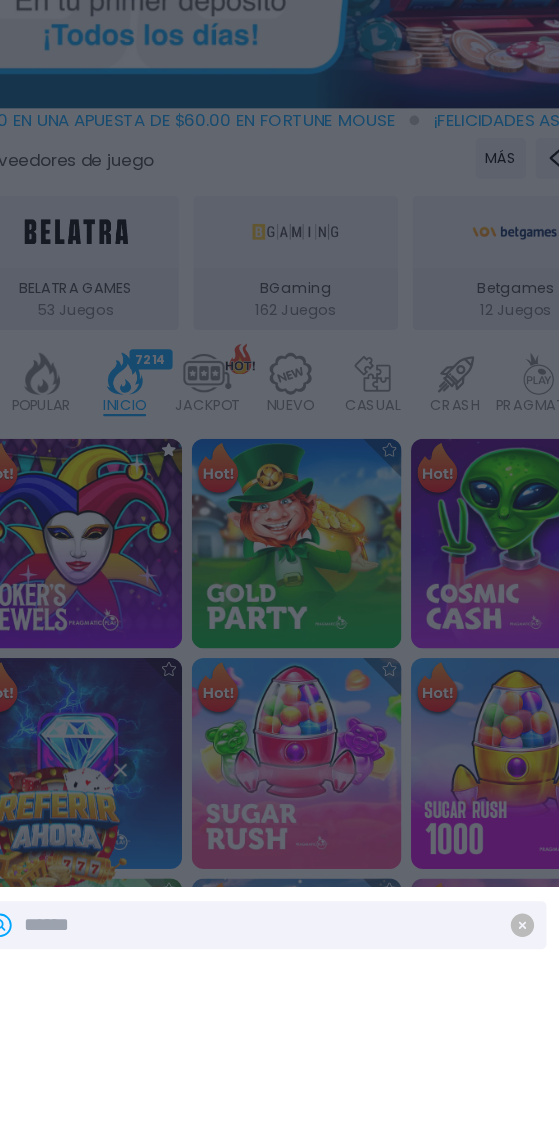 click at bounding box center (250, 1035) 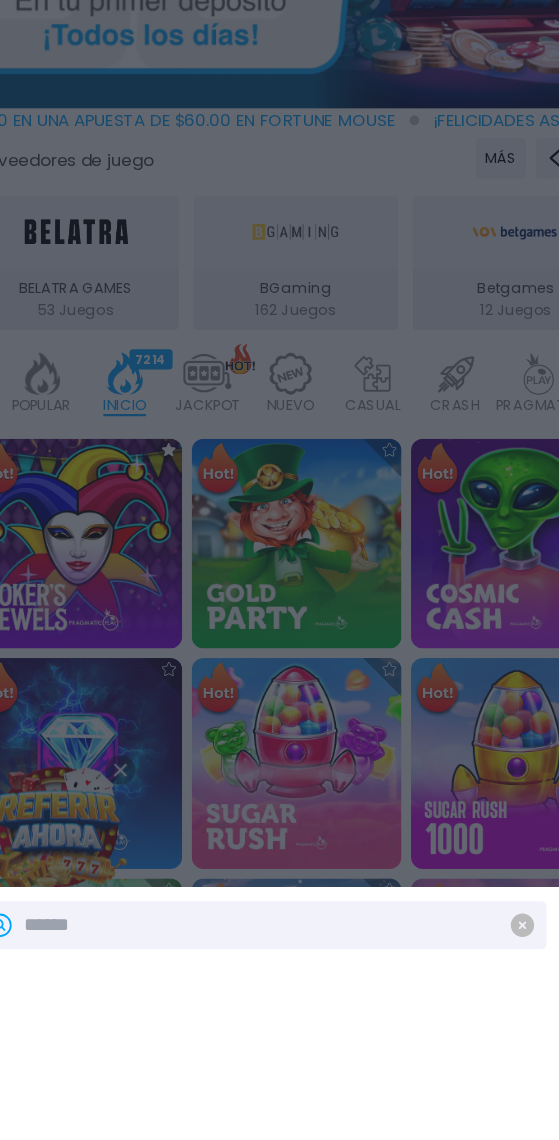 scroll, scrollTop: 0, scrollLeft: 0, axis: both 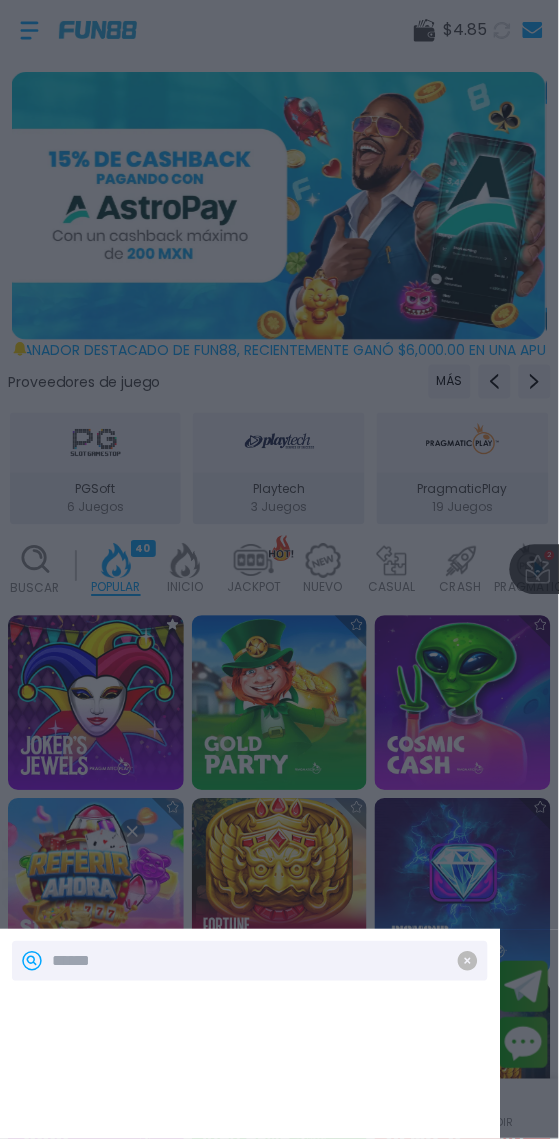 click at bounding box center (468, 962) 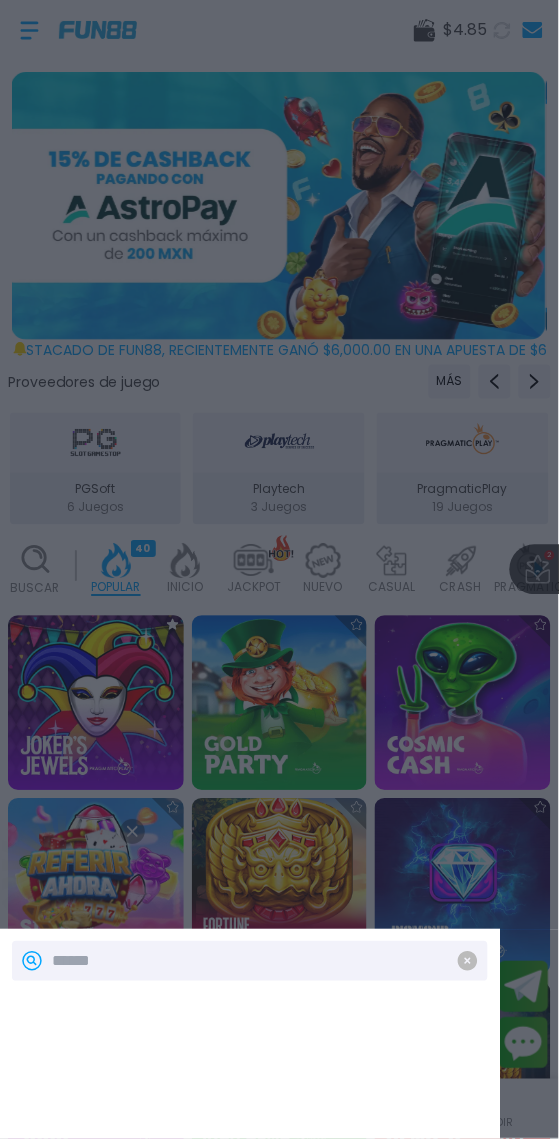 click 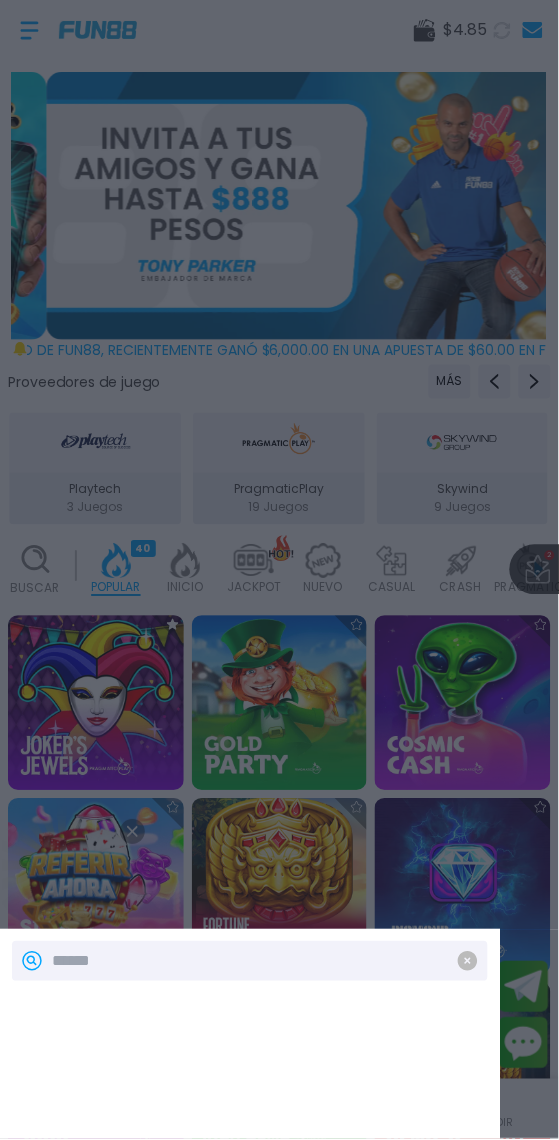 scroll, scrollTop: 60, scrollLeft: 0, axis: vertical 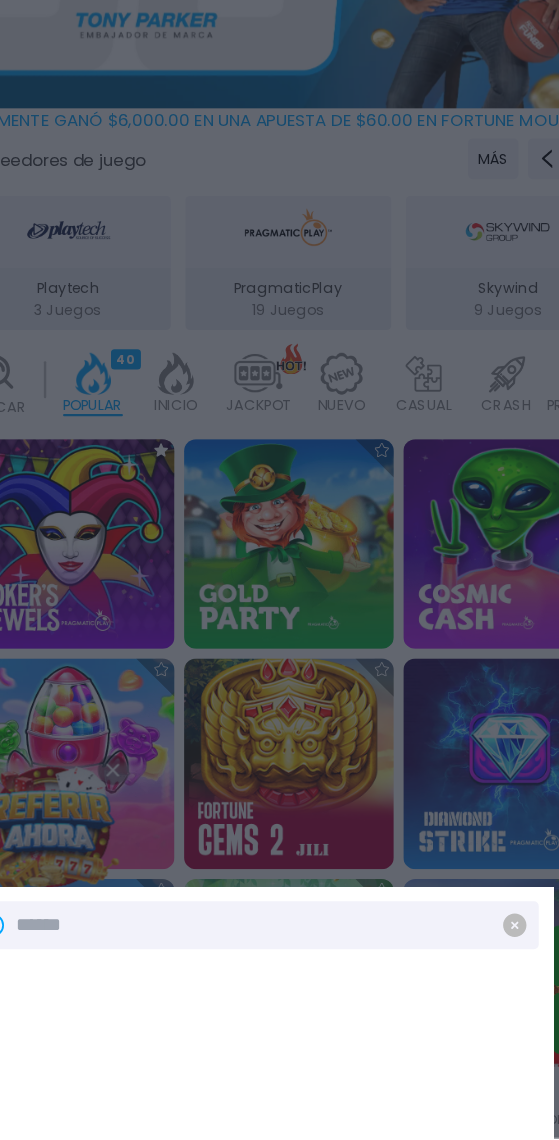 click at bounding box center [468, 962] 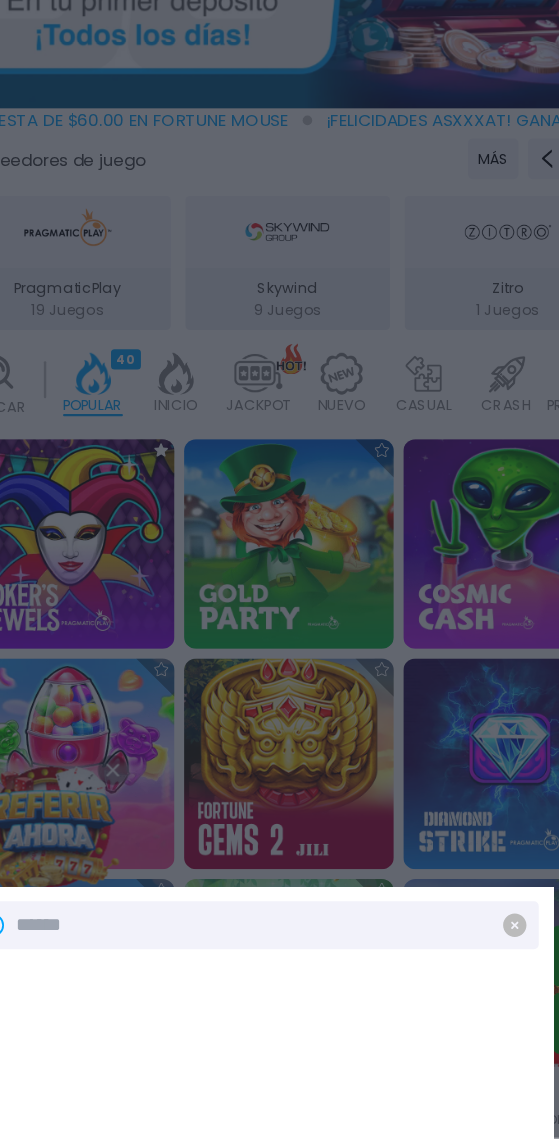 click 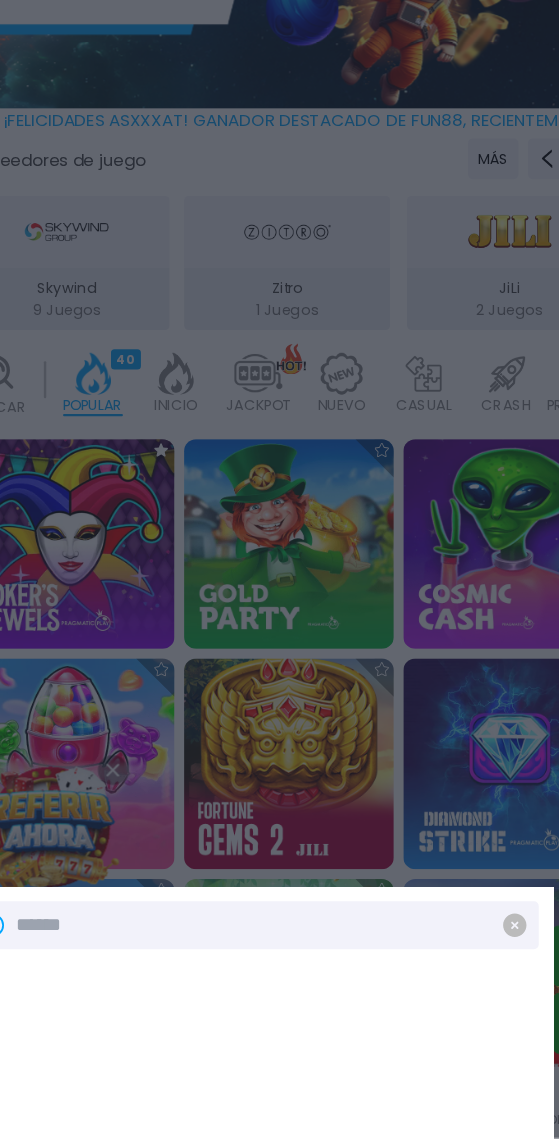 click at bounding box center (468, 962) 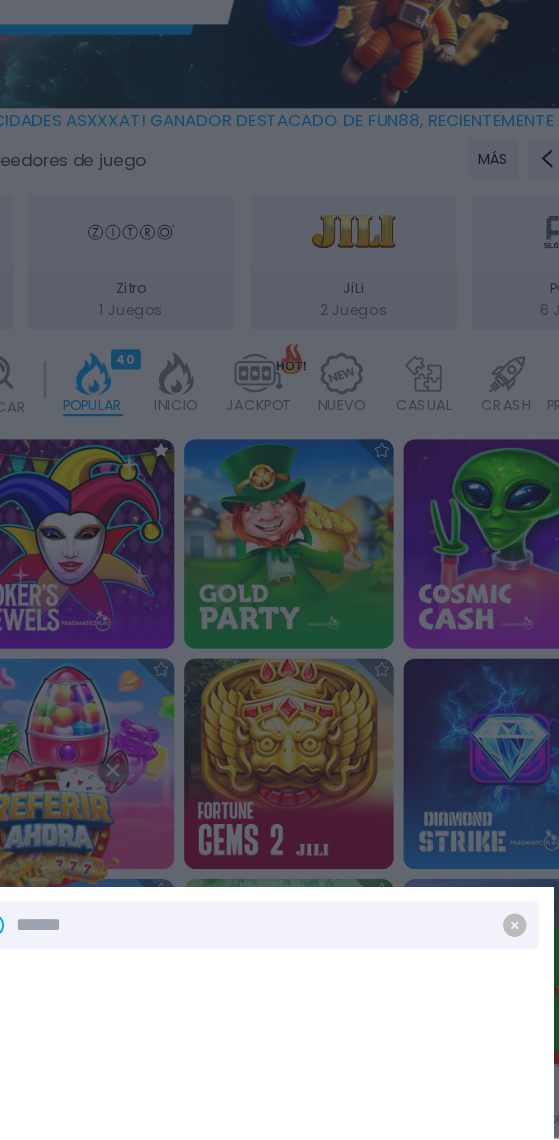 click 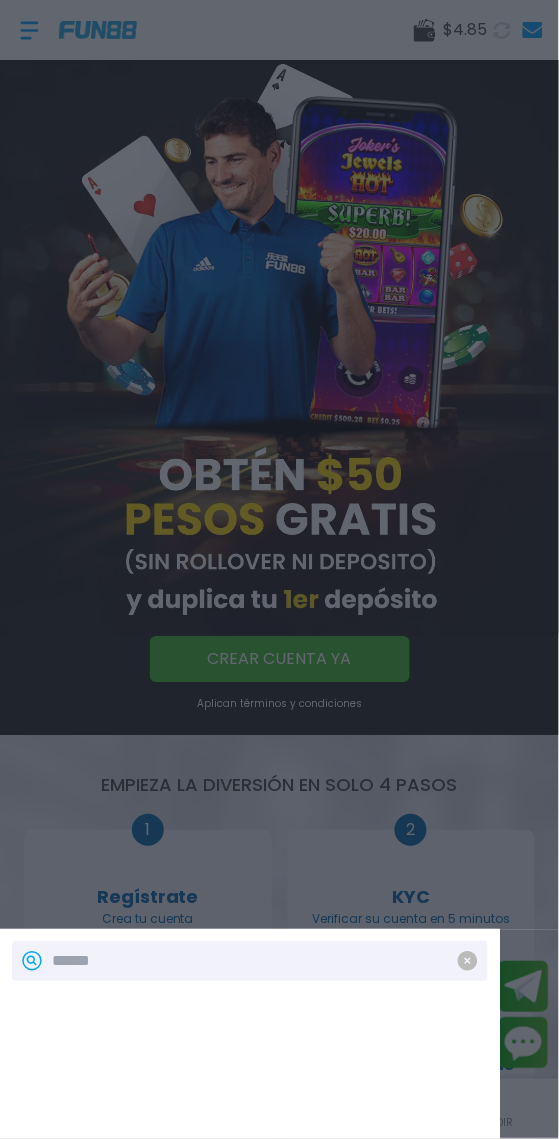 scroll, scrollTop: 0, scrollLeft: 0, axis: both 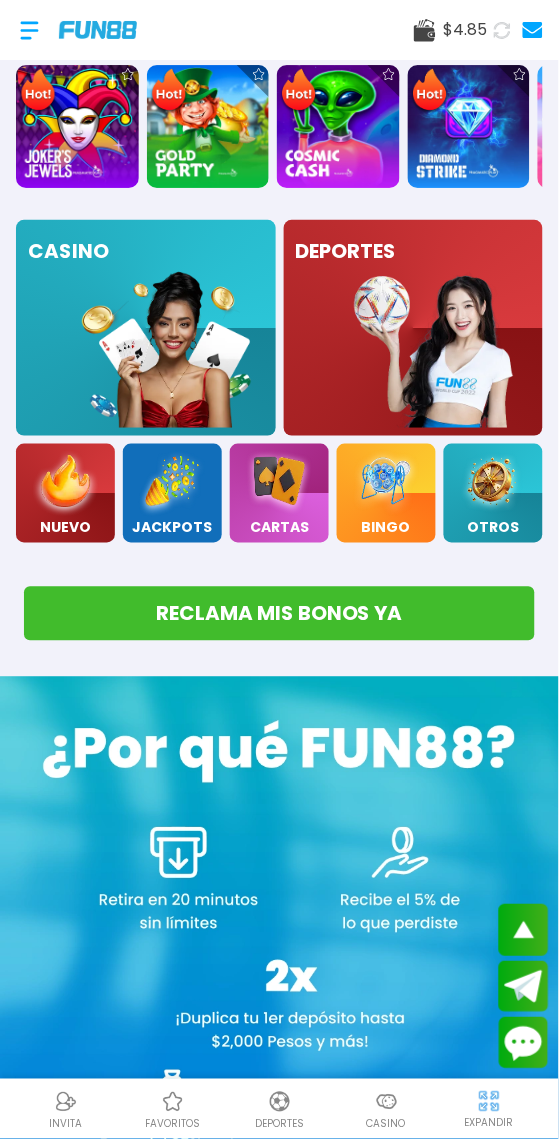 click on "OTROS" at bounding box center (493, 528) 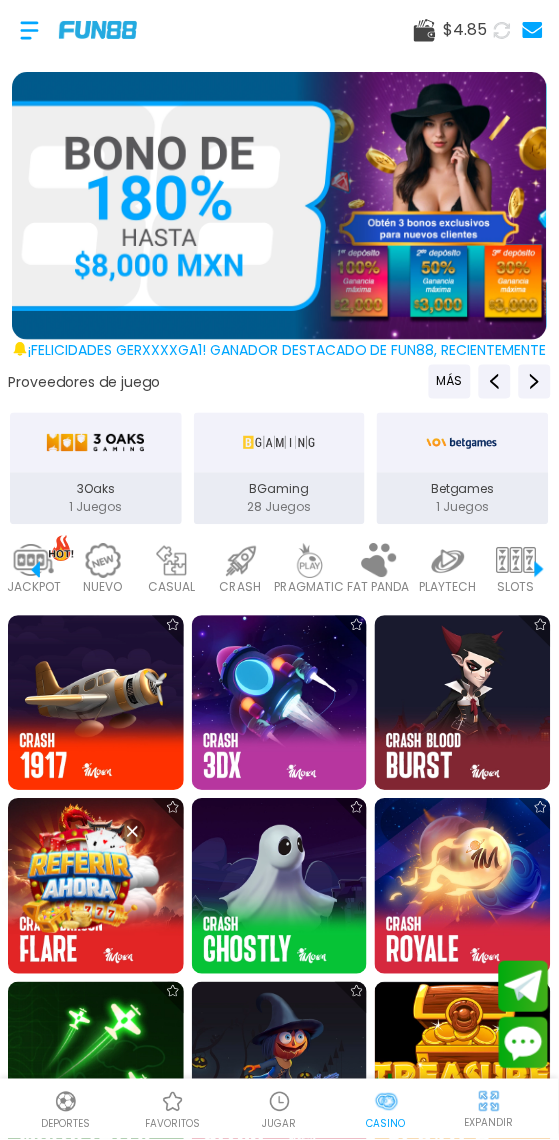 scroll, scrollTop: 0, scrollLeft: 492, axis: horizontal 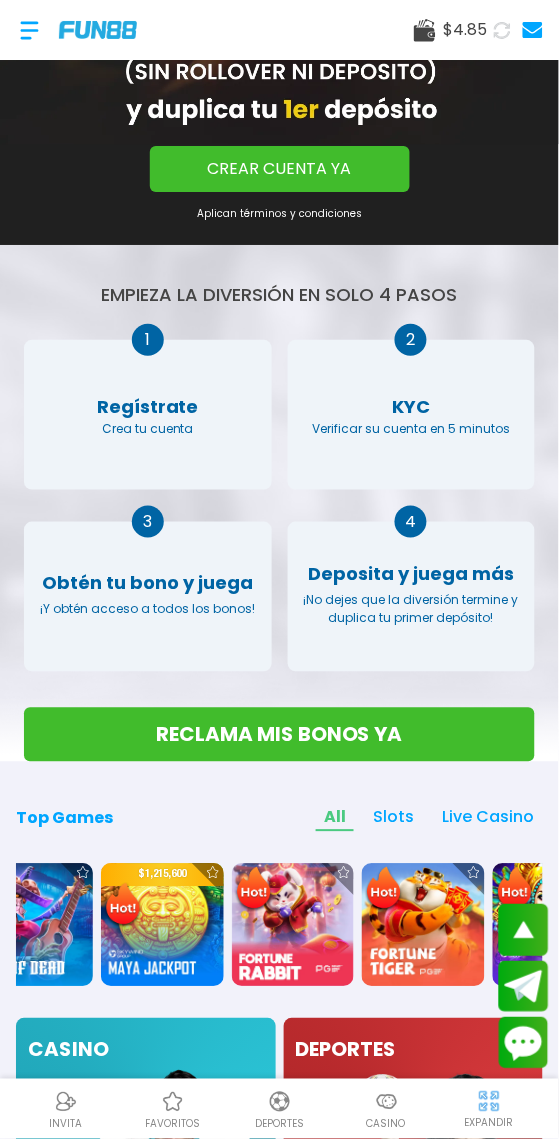 click at bounding box center [162, 925] 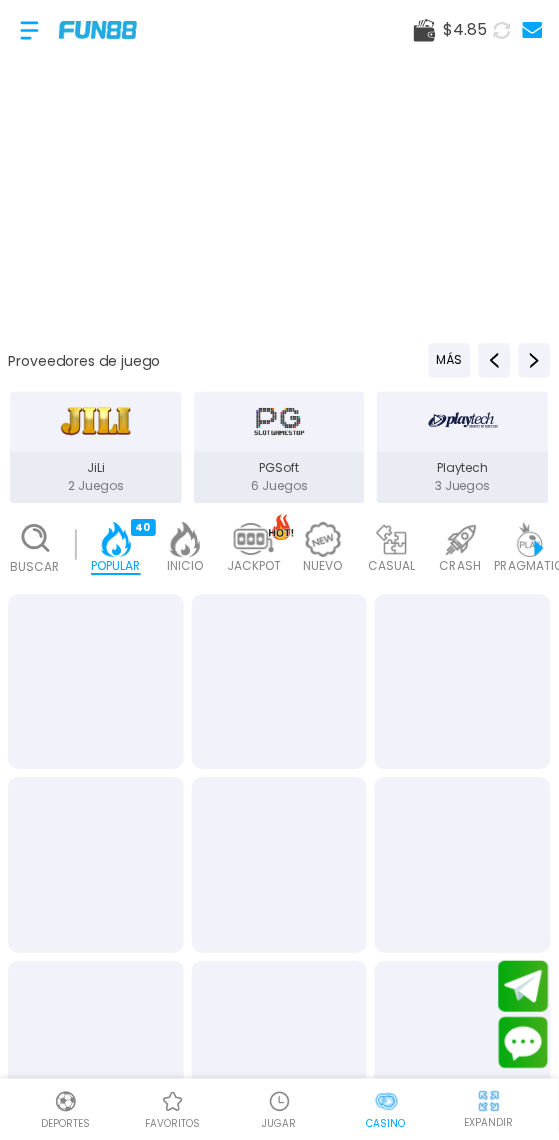 scroll, scrollTop: 0, scrollLeft: 0, axis: both 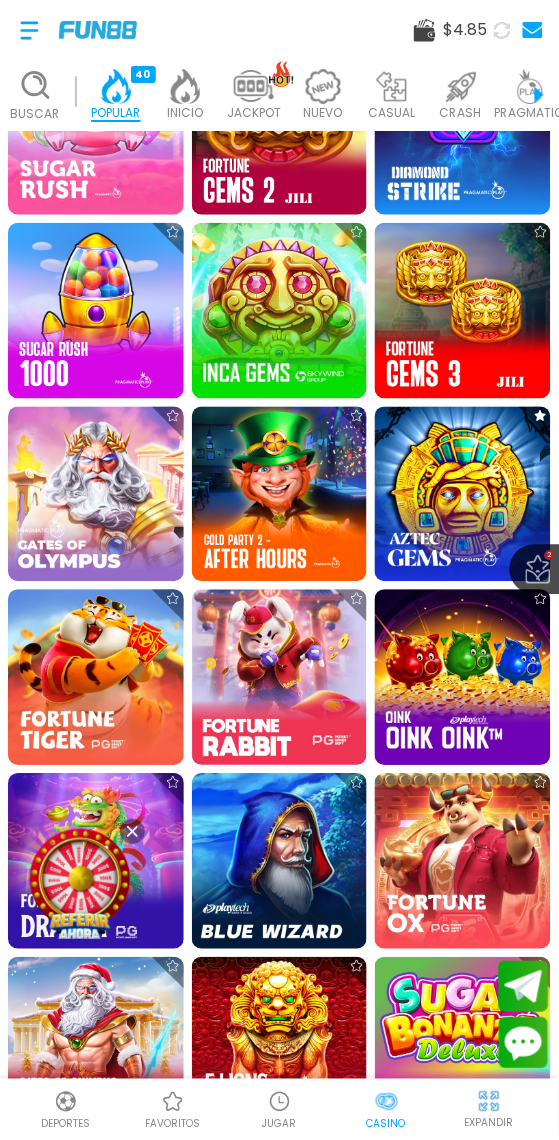 click 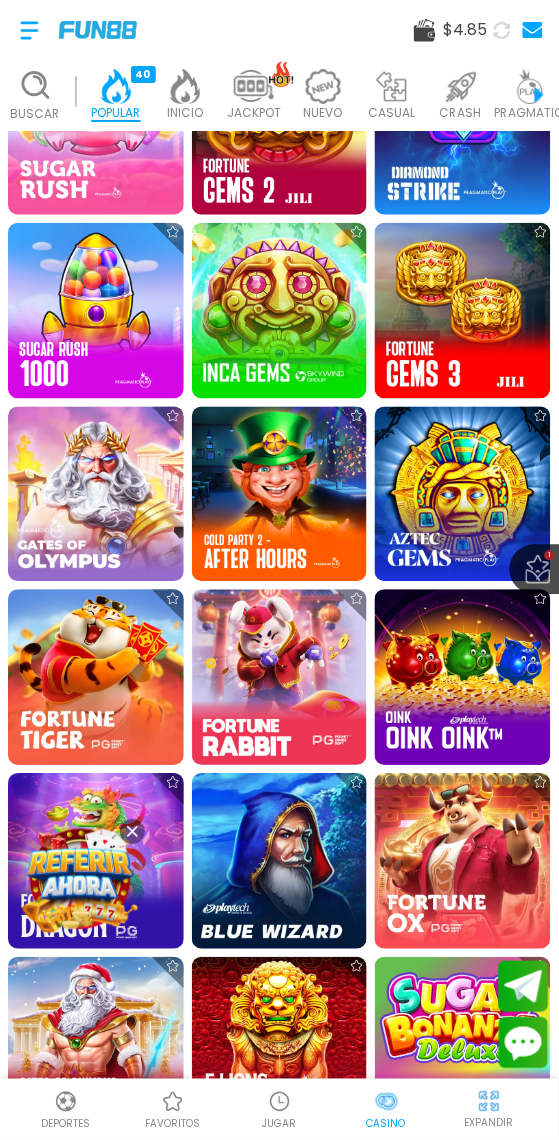 click at bounding box center [541, 416] 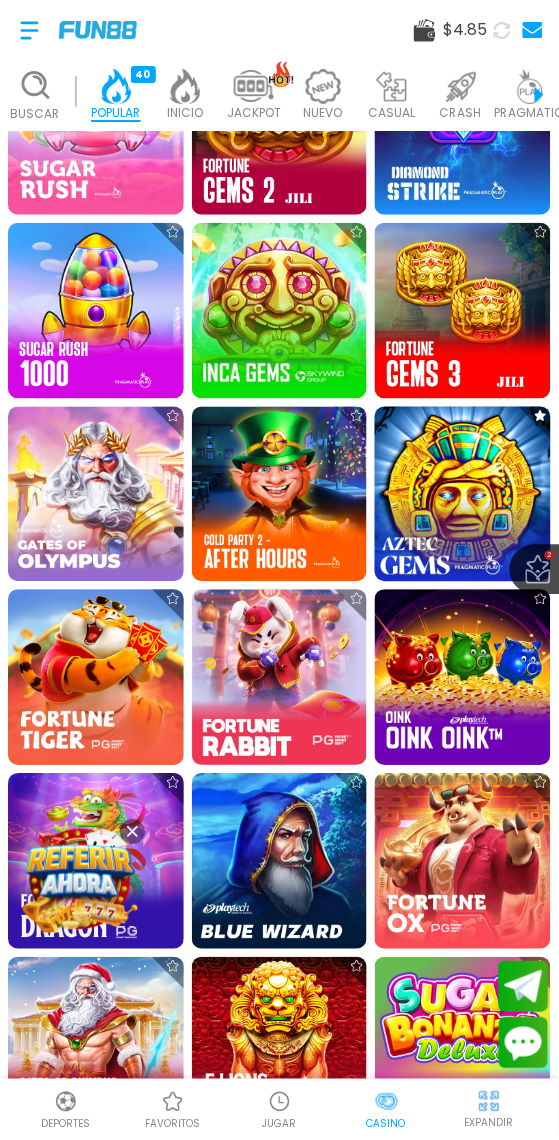 click at bounding box center [463, 494] 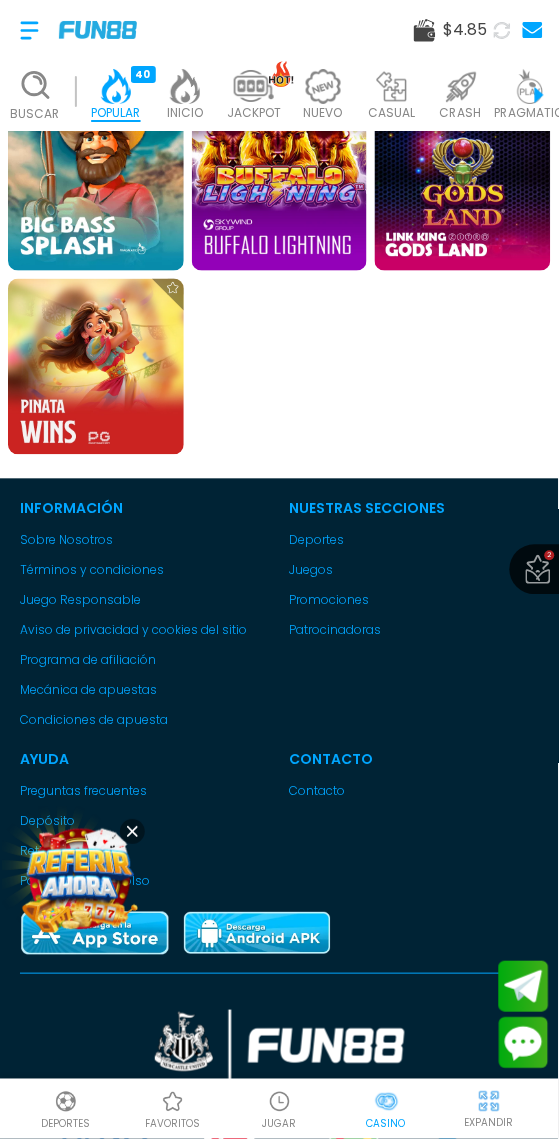 scroll, scrollTop: 2726, scrollLeft: 0, axis: vertical 